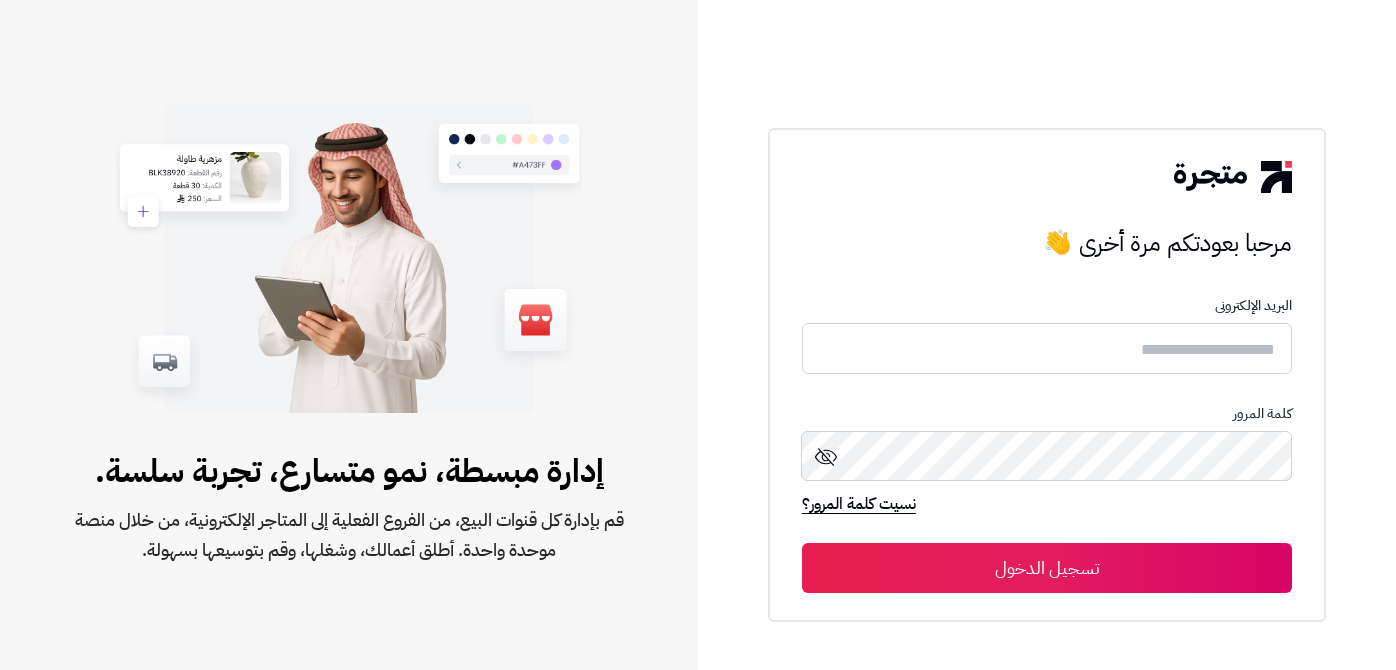 scroll, scrollTop: 0, scrollLeft: 0, axis: both 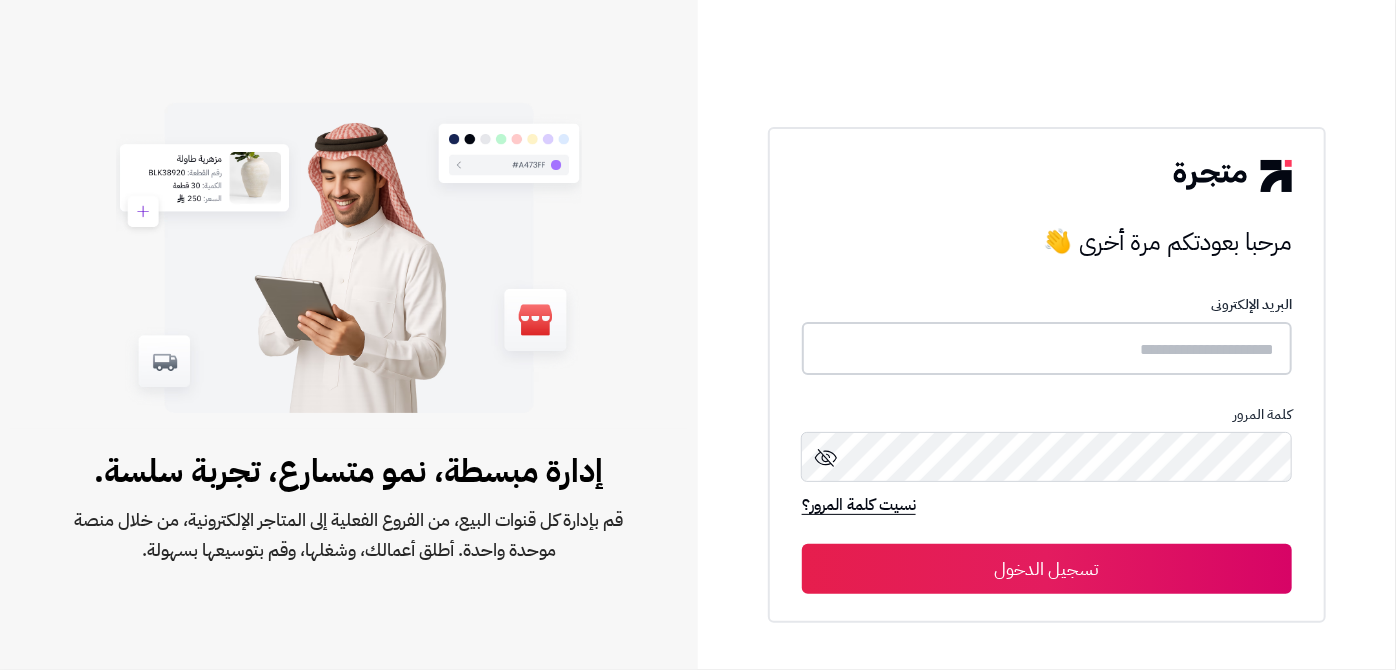 type on "**********" 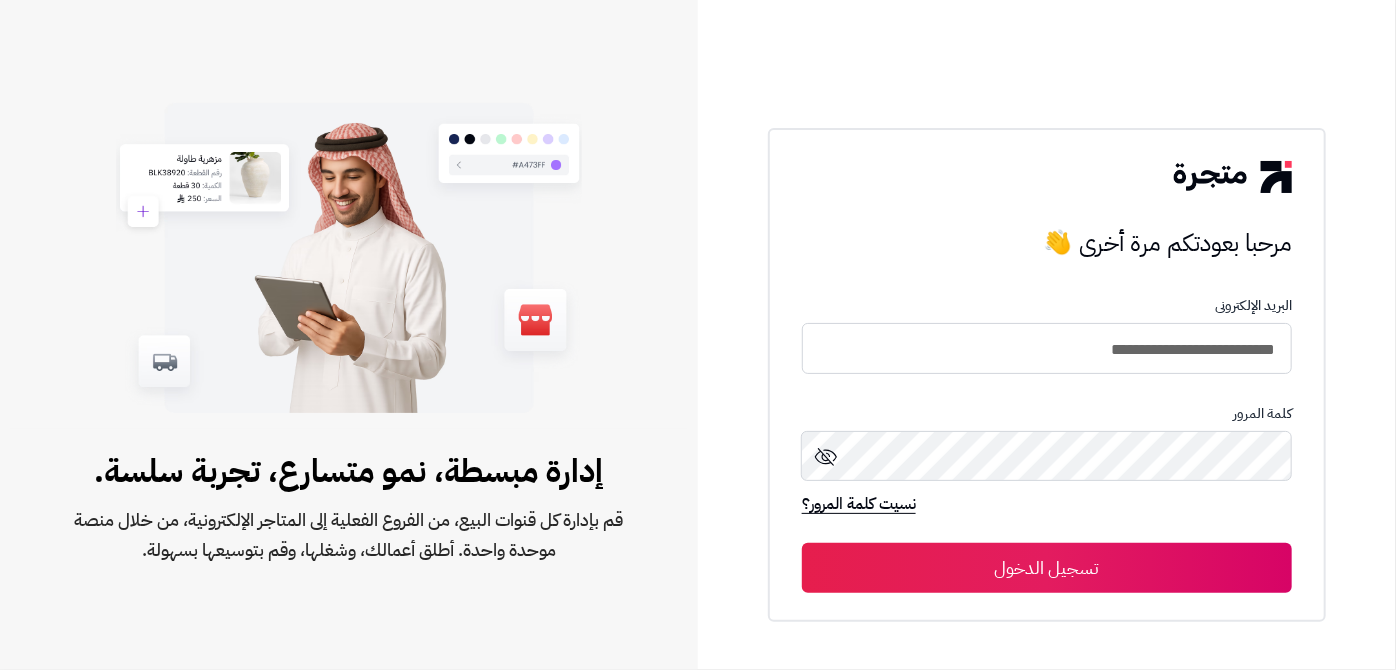 click on "تسجيل الدخول" at bounding box center [1047, 568] 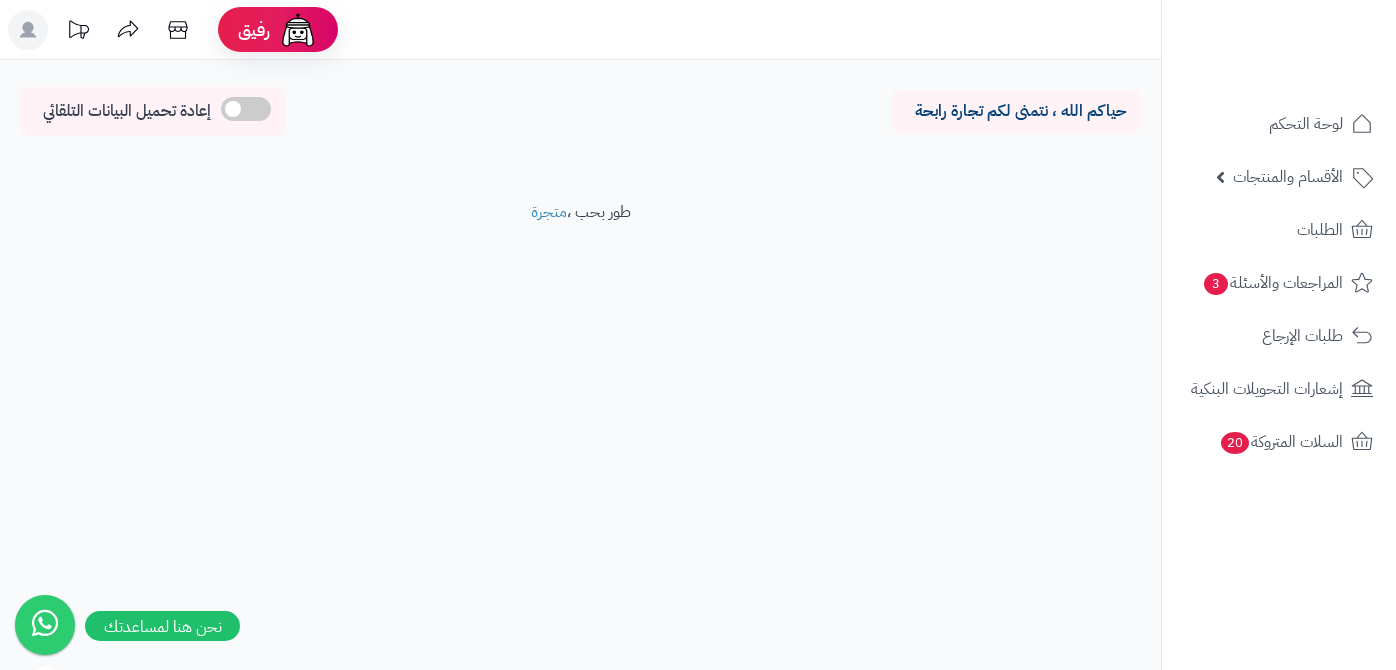 scroll, scrollTop: 0, scrollLeft: 0, axis: both 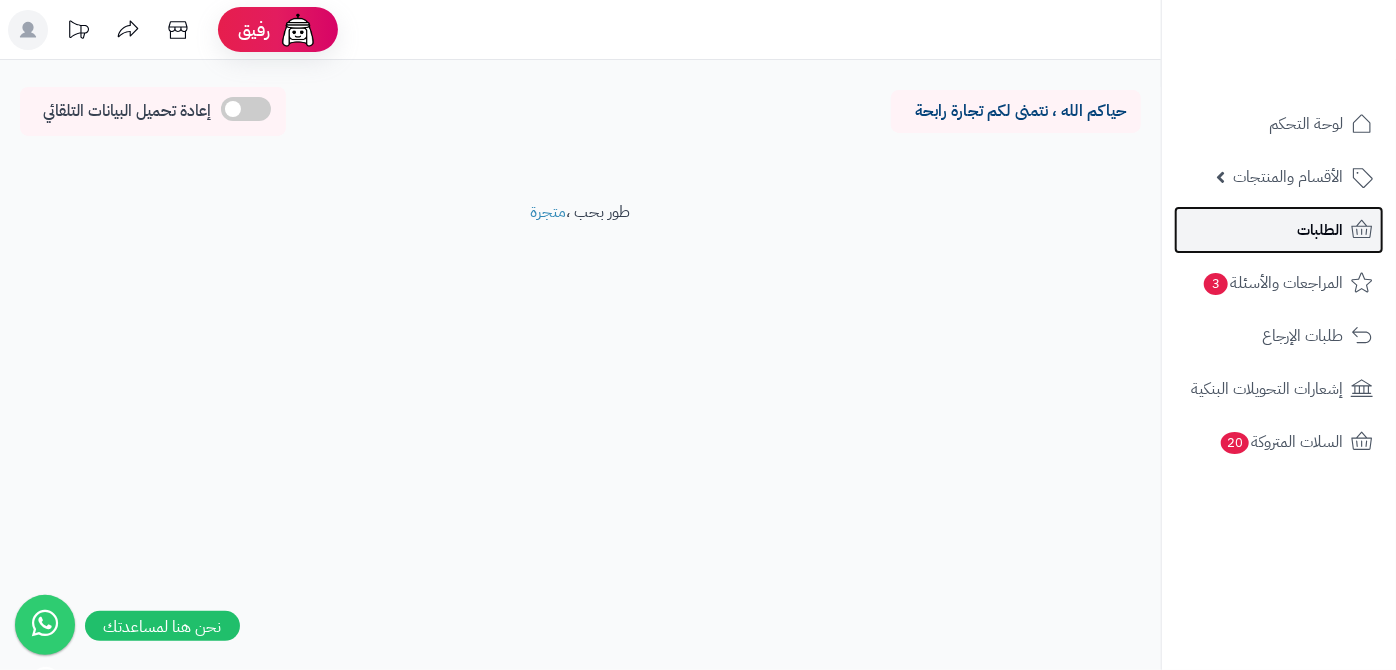 click on "الطلبات" at bounding box center (1279, 230) 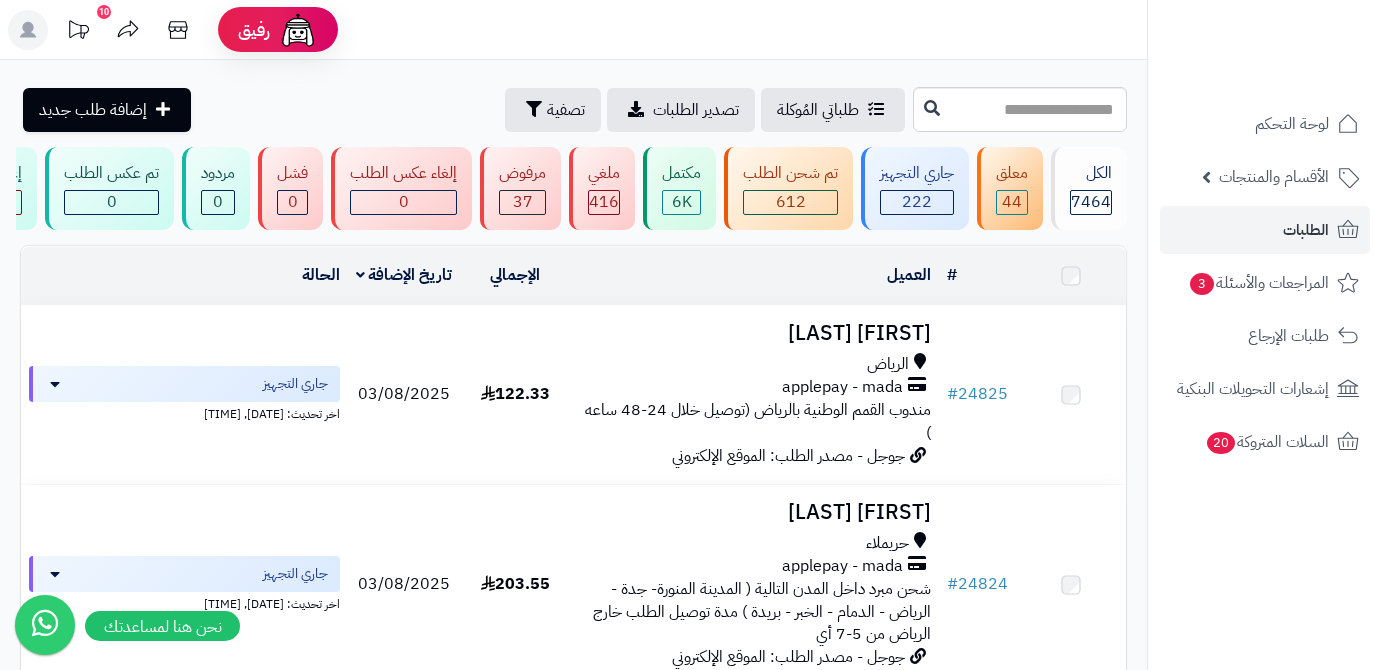 scroll, scrollTop: 0, scrollLeft: 0, axis: both 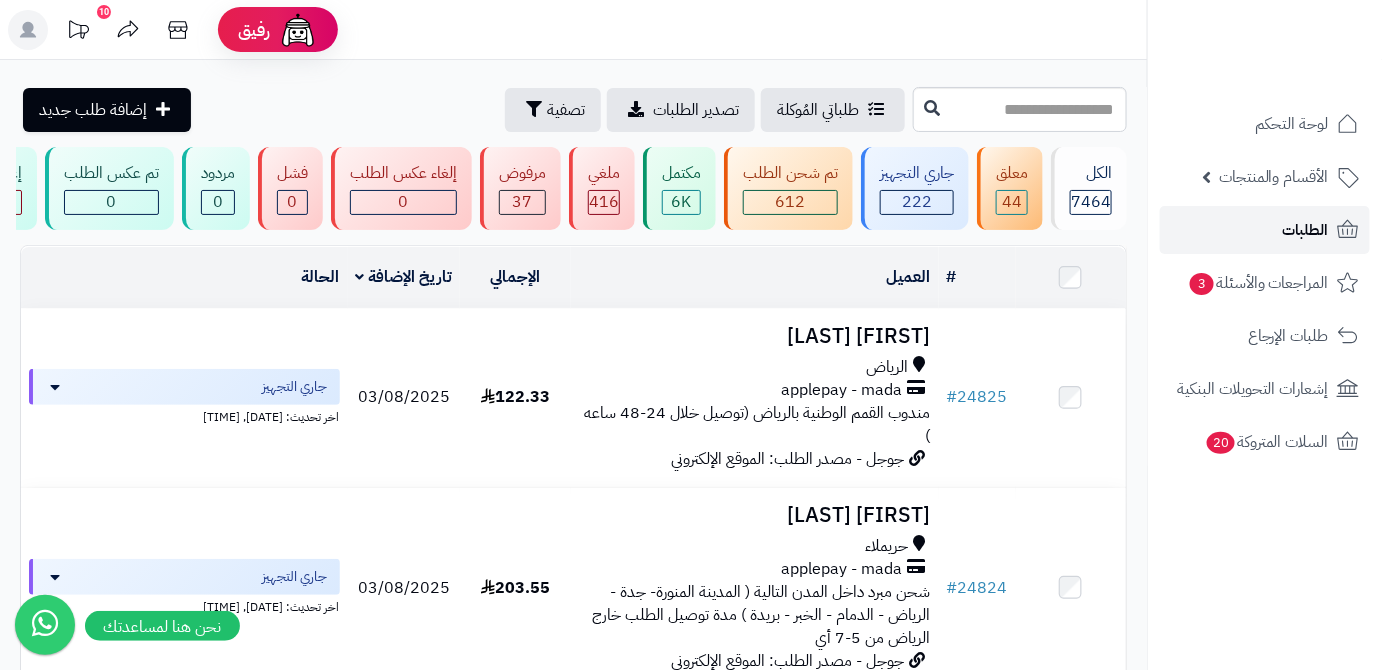 click on "الطلبات" at bounding box center (1265, 230) 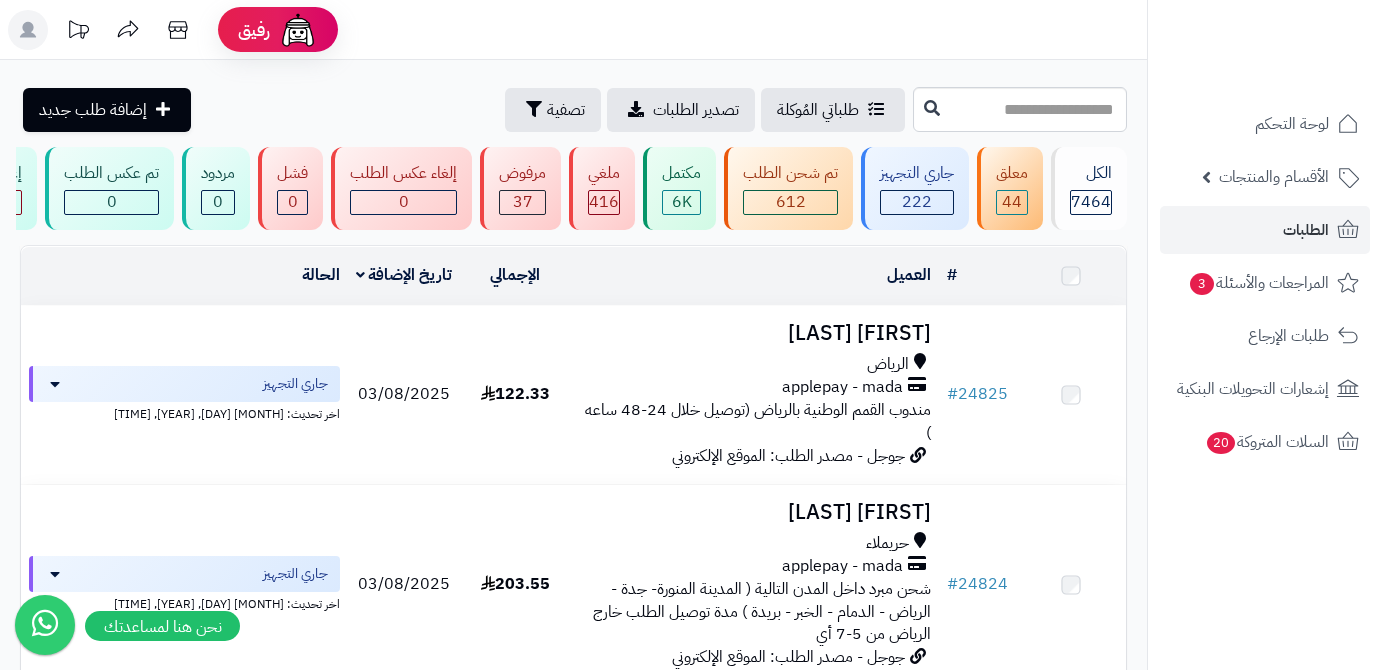 scroll, scrollTop: 0, scrollLeft: 0, axis: both 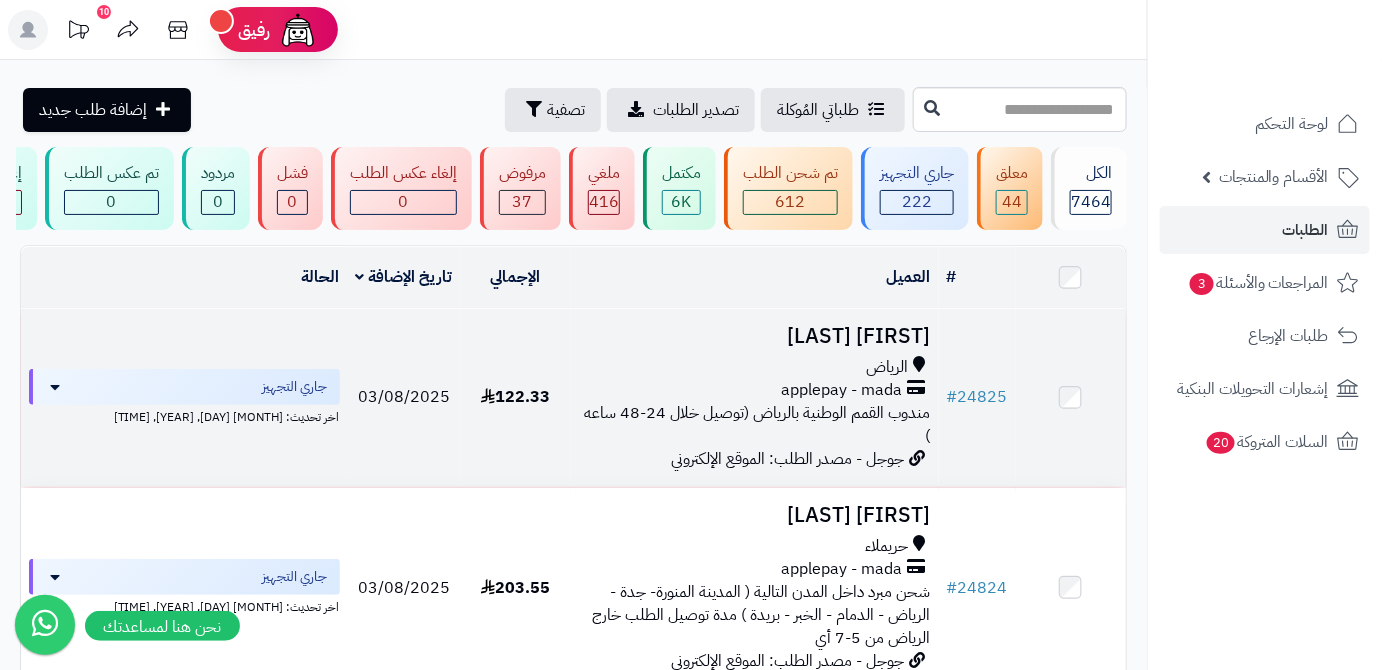 click on "[FIRST] [LAST]" at bounding box center (755, 336) 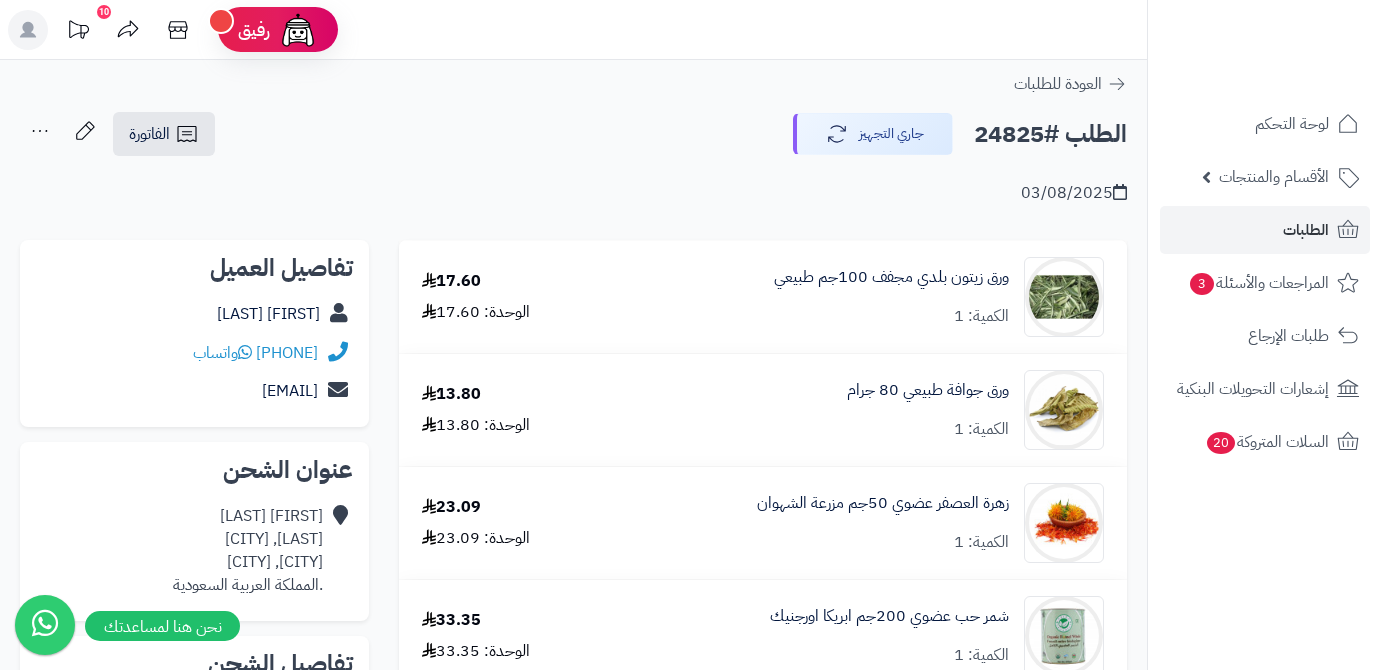 scroll, scrollTop: 0, scrollLeft: 0, axis: both 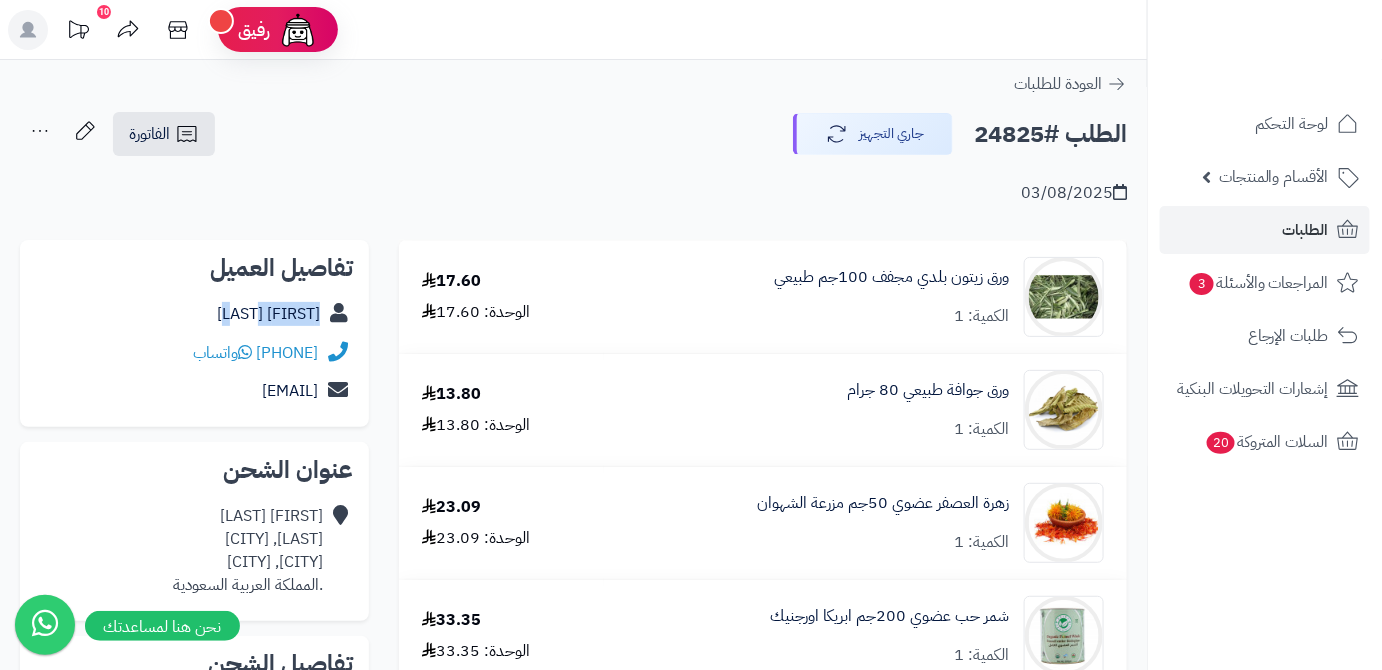drag, startPoint x: 235, startPoint y: 312, endPoint x: 325, endPoint y: 327, distance: 91.24144 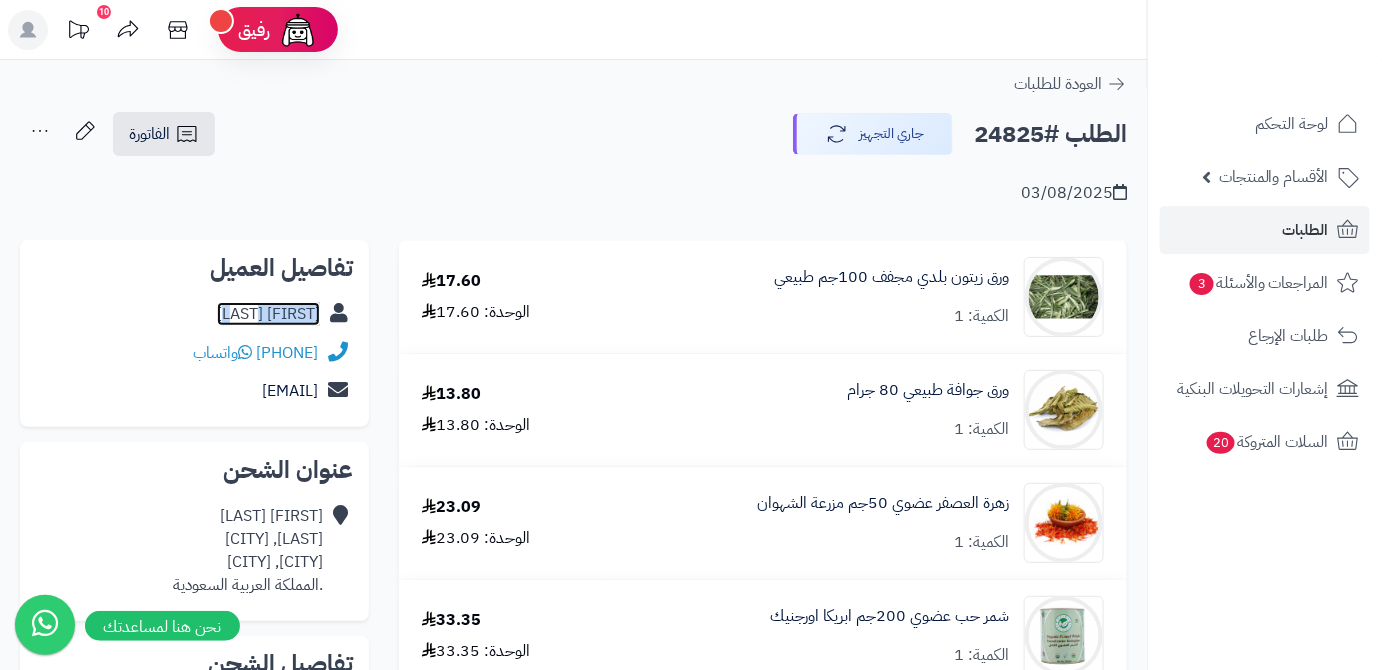copy on "[FIRST] [LAST]" 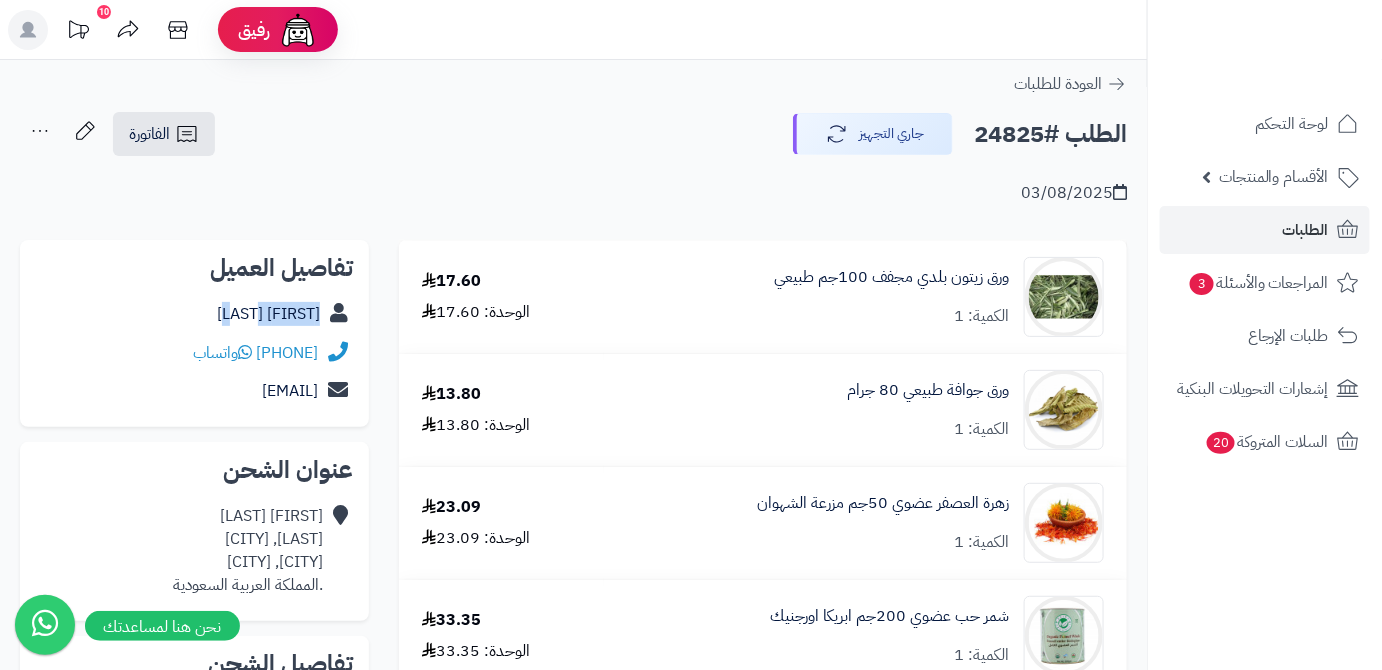 drag, startPoint x: 202, startPoint y: 350, endPoint x: 333, endPoint y: 356, distance: 131.13733 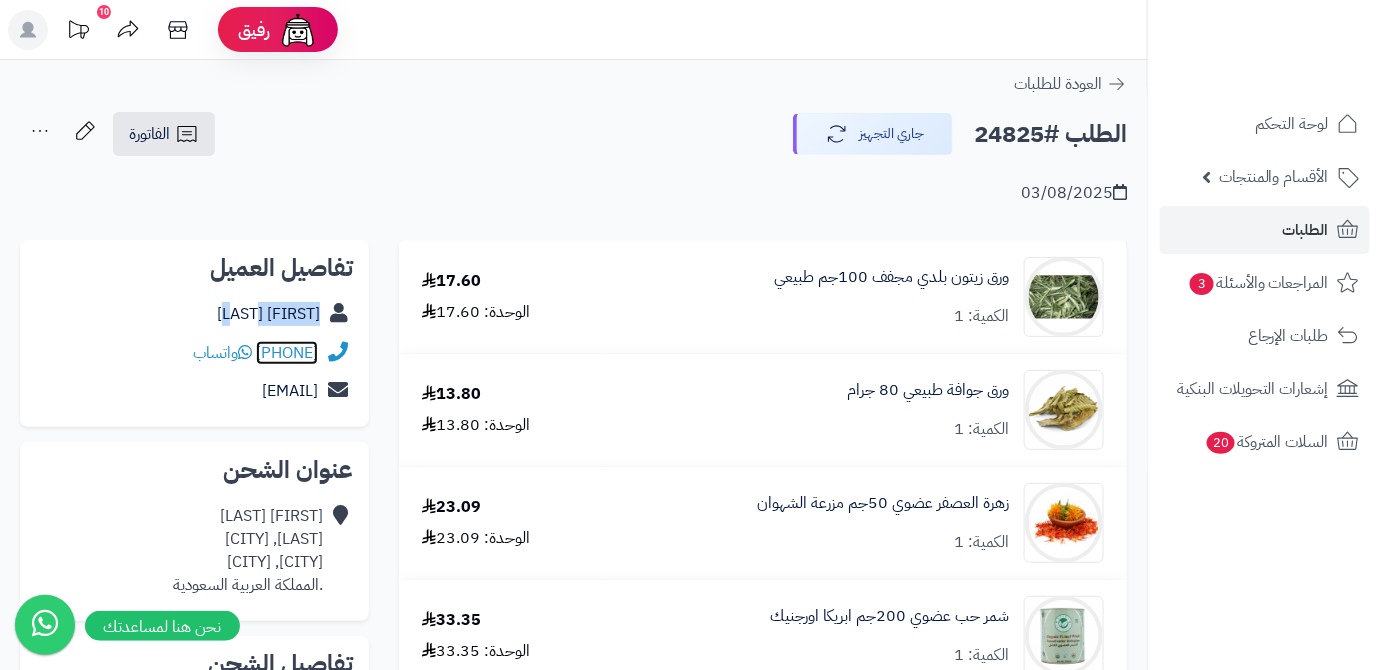 copy on "[PHONE]" 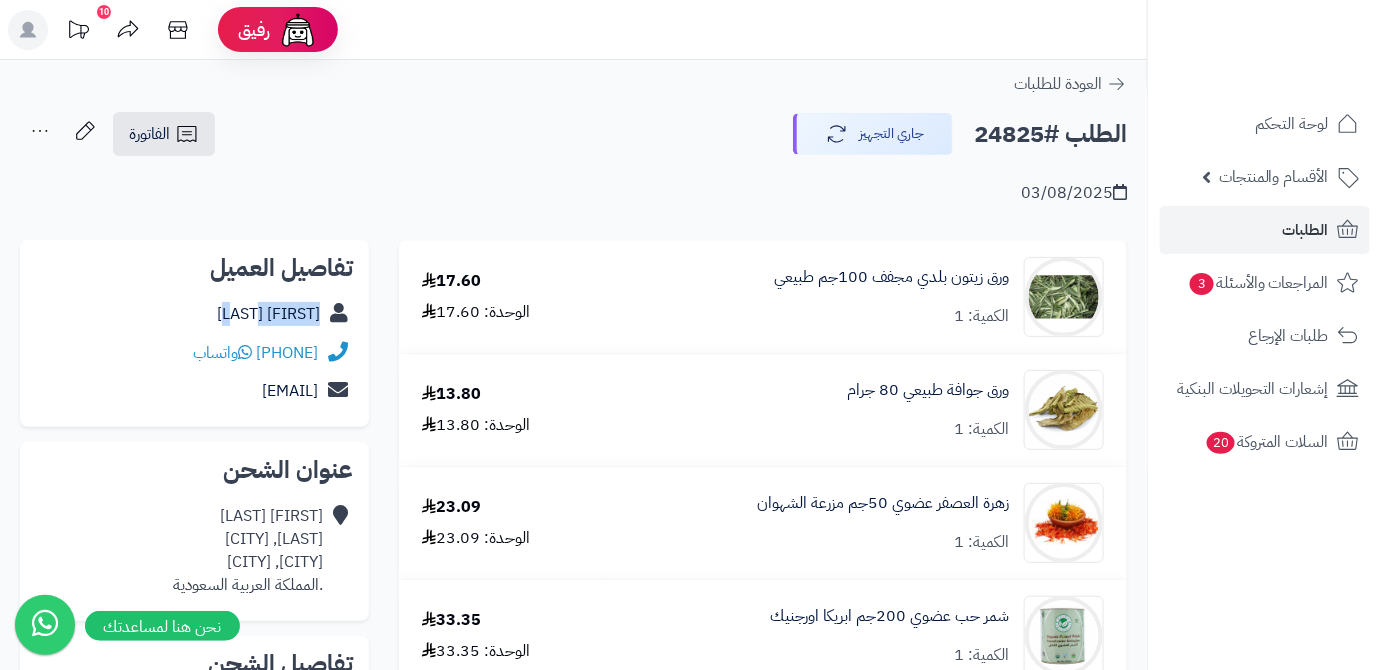 drag, startPoint x: 138, startPoint y: 395, endPoint x: 325, endPoint y: 403, distance: 187.17105 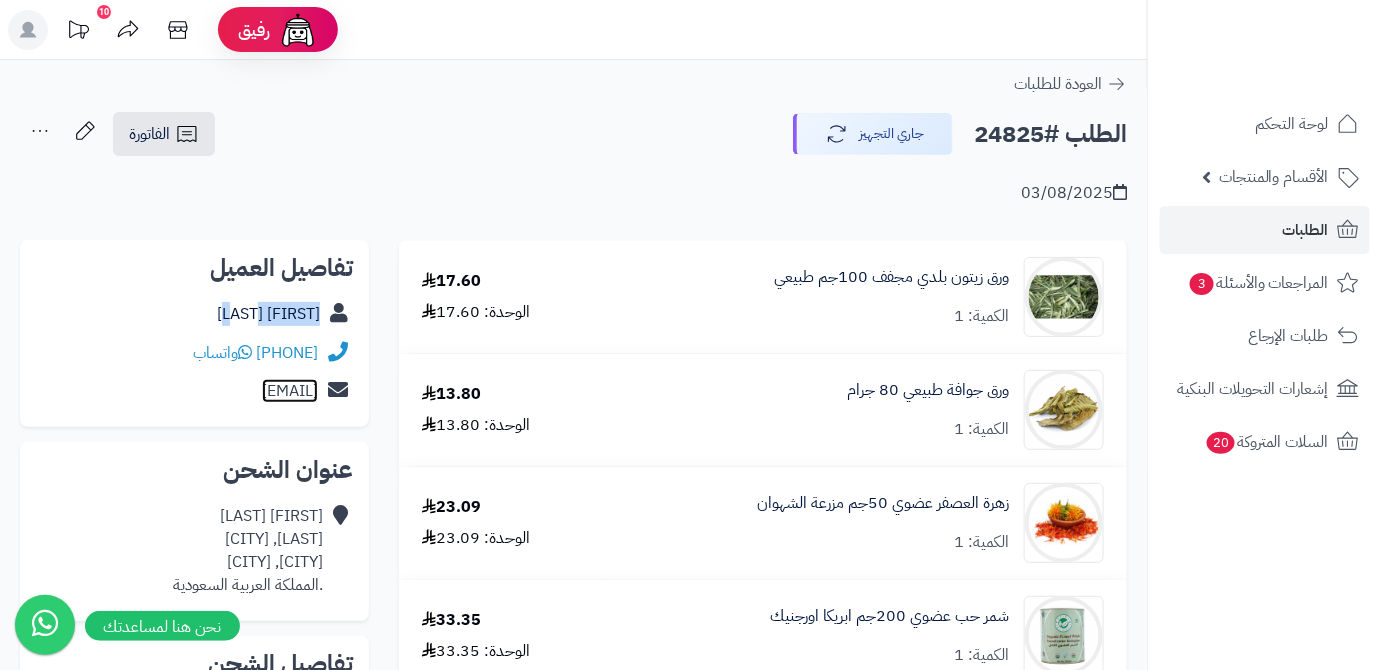 copy on "[EMAIL]" 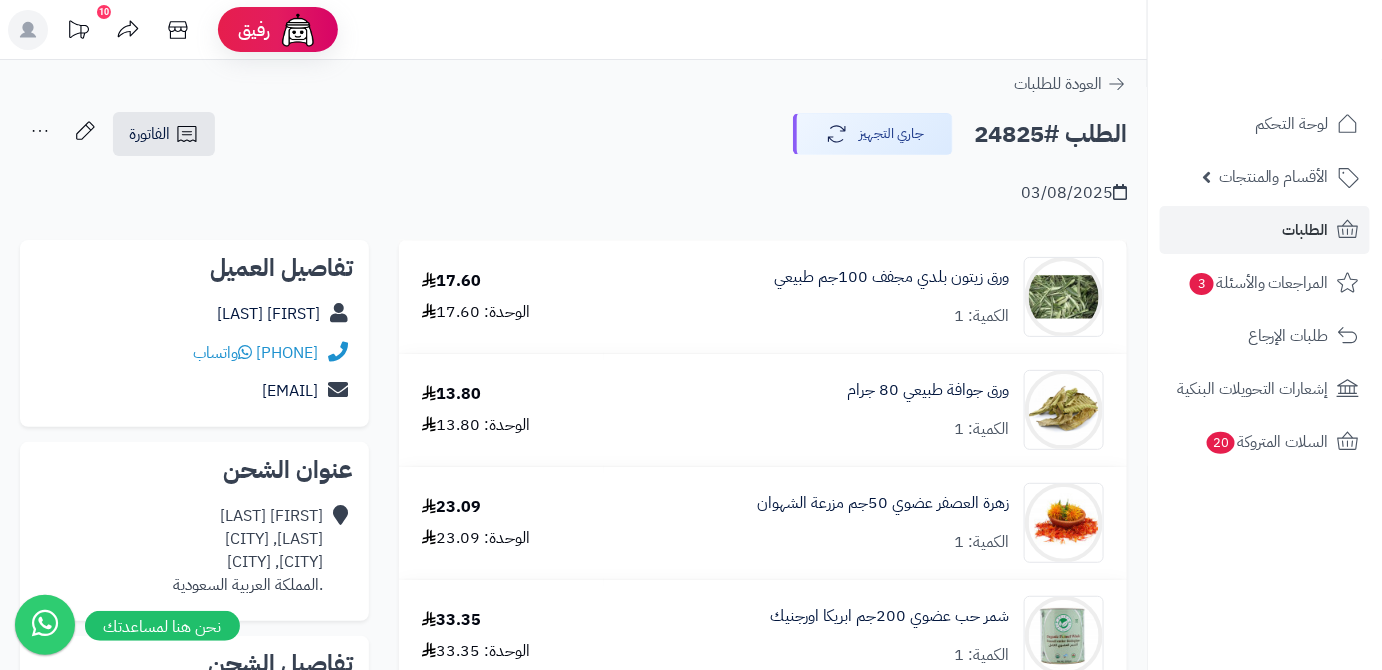 click on "الطلب #24825" at bounding box center (1050, 134) 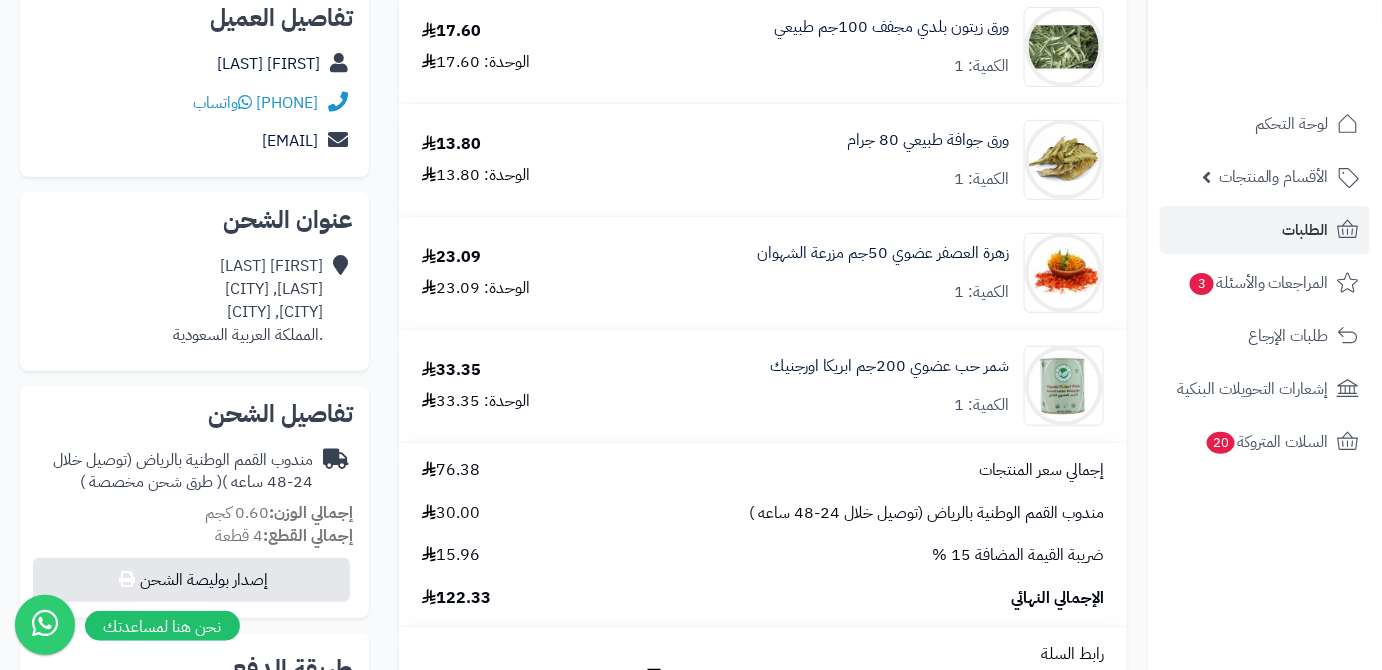 scroll, scrollTop: 272, scrollLeft: 0, axis: vertical 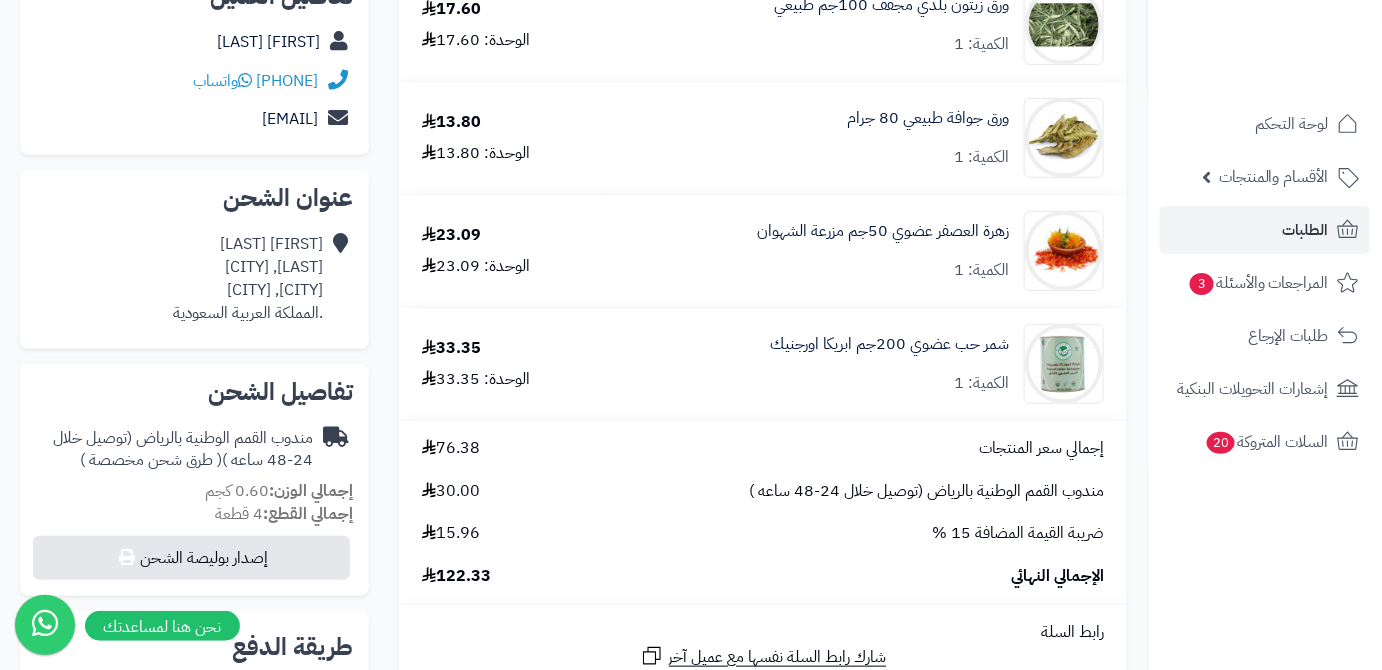 drag, startPoint x: 512, startPoint y: 576, endPoint x: 437, endPoint y: 586, distance: 75.66373 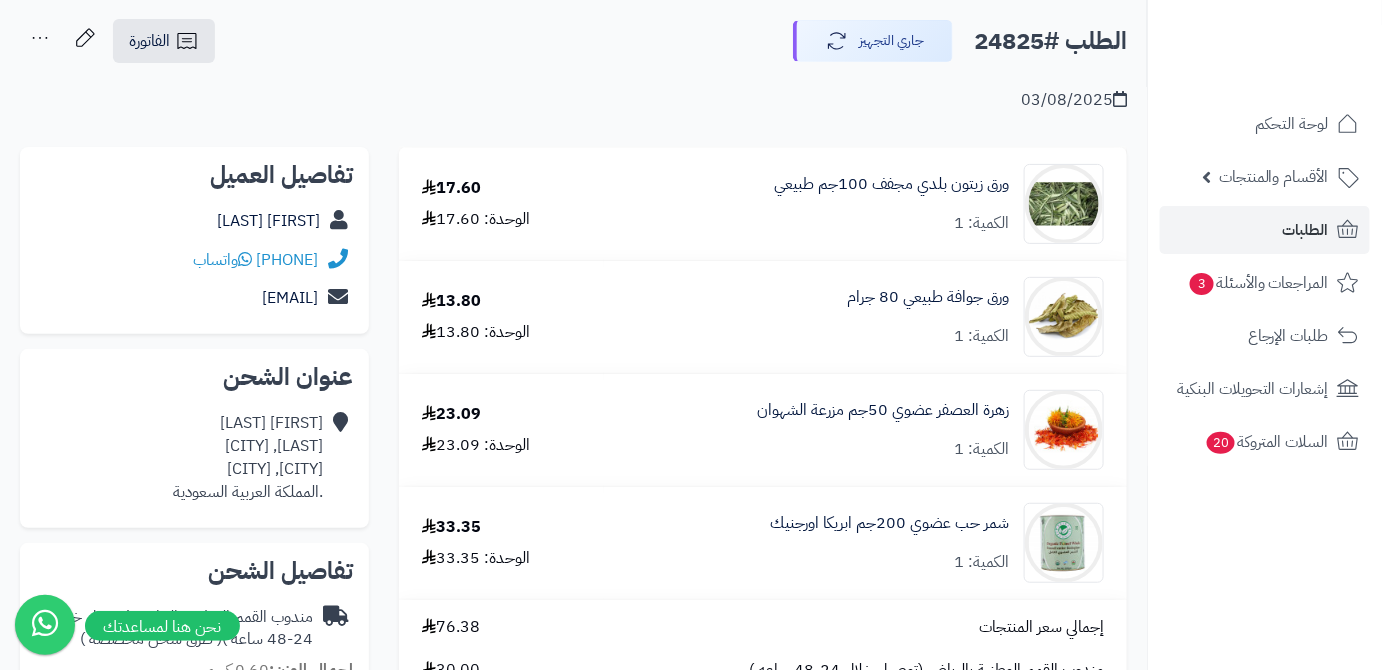 scroll, scrollTop: 90, scrollLeft: 0, axis: vertical 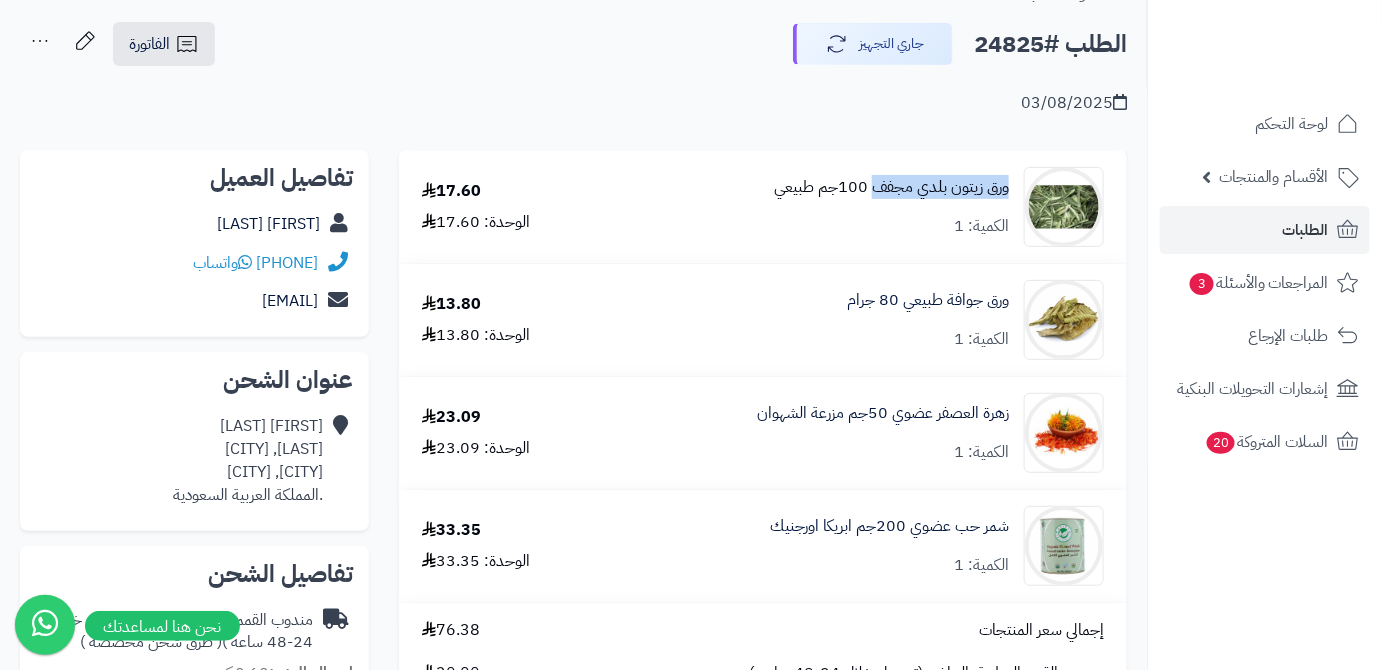 drag, startPoint x: 1010, startPoint y: 188, endPoint x: 871, endPoint y: 187, distance: 139.0036 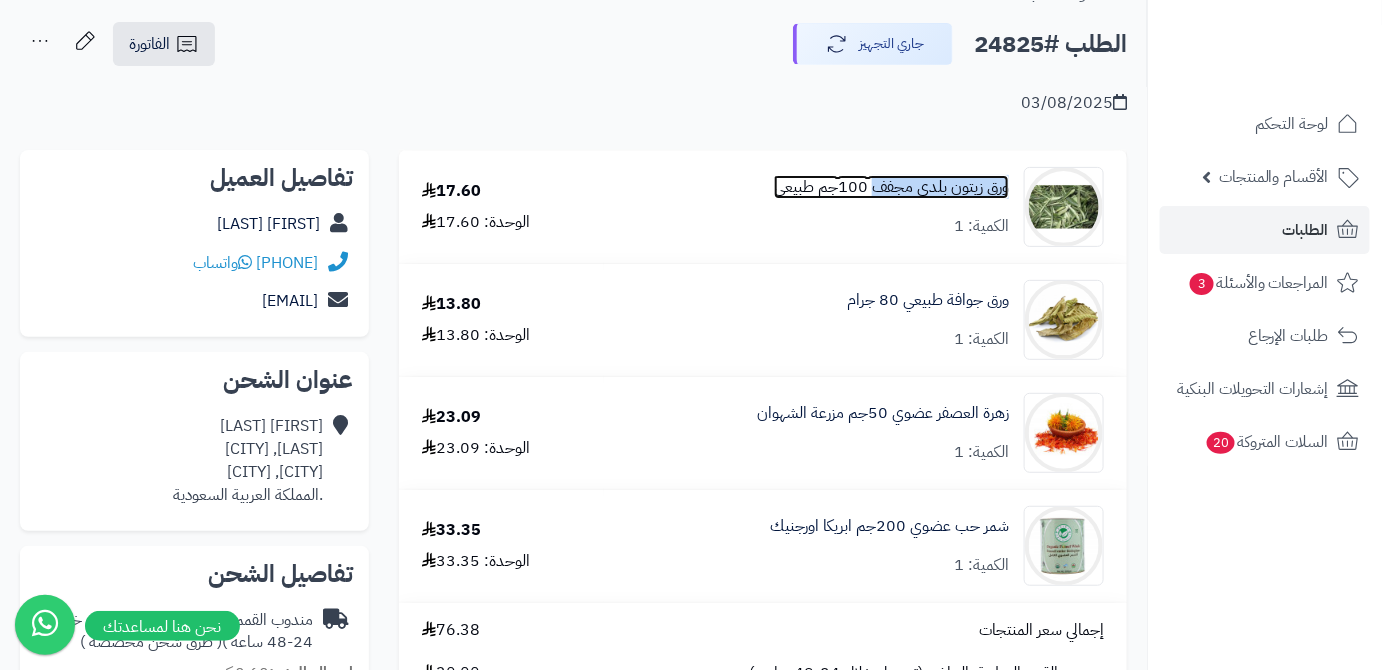 copy on "ورق زيتون بلدي مجفف" 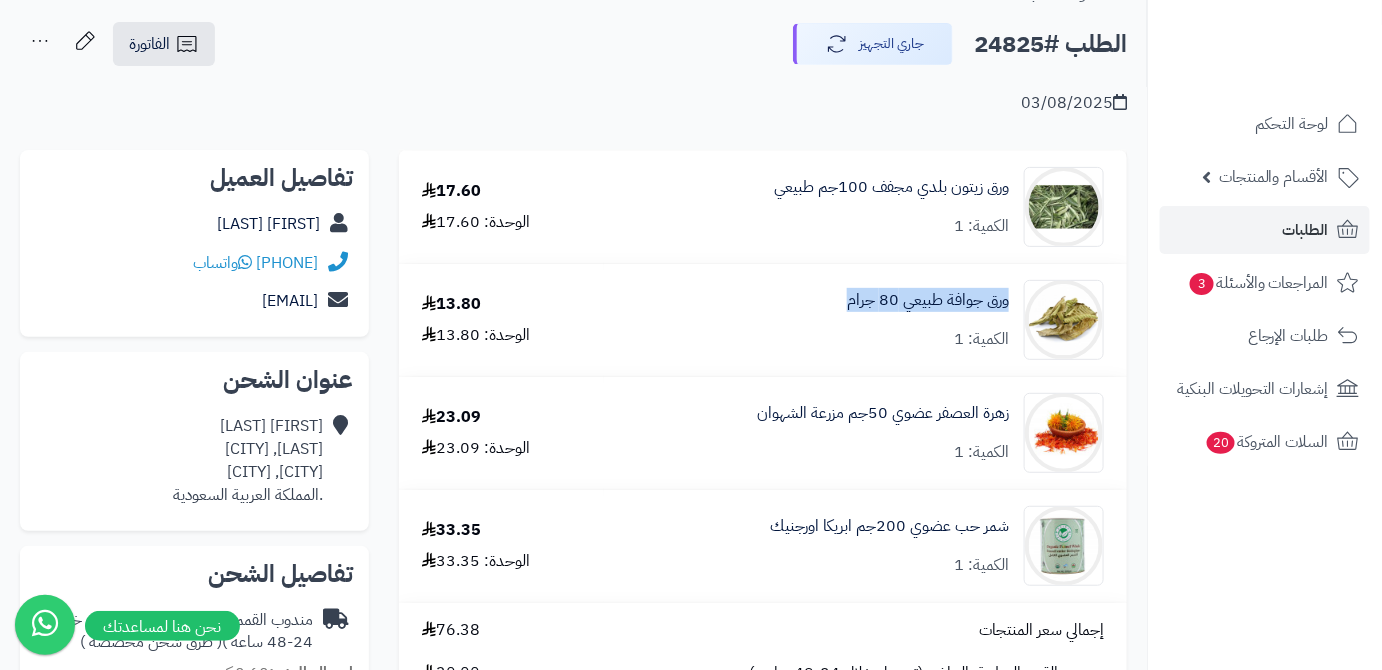 drag, startPoint x: 1013, startPoint y: 298, endPoint x: 845, endPoint y: 295, distance: 168.02678 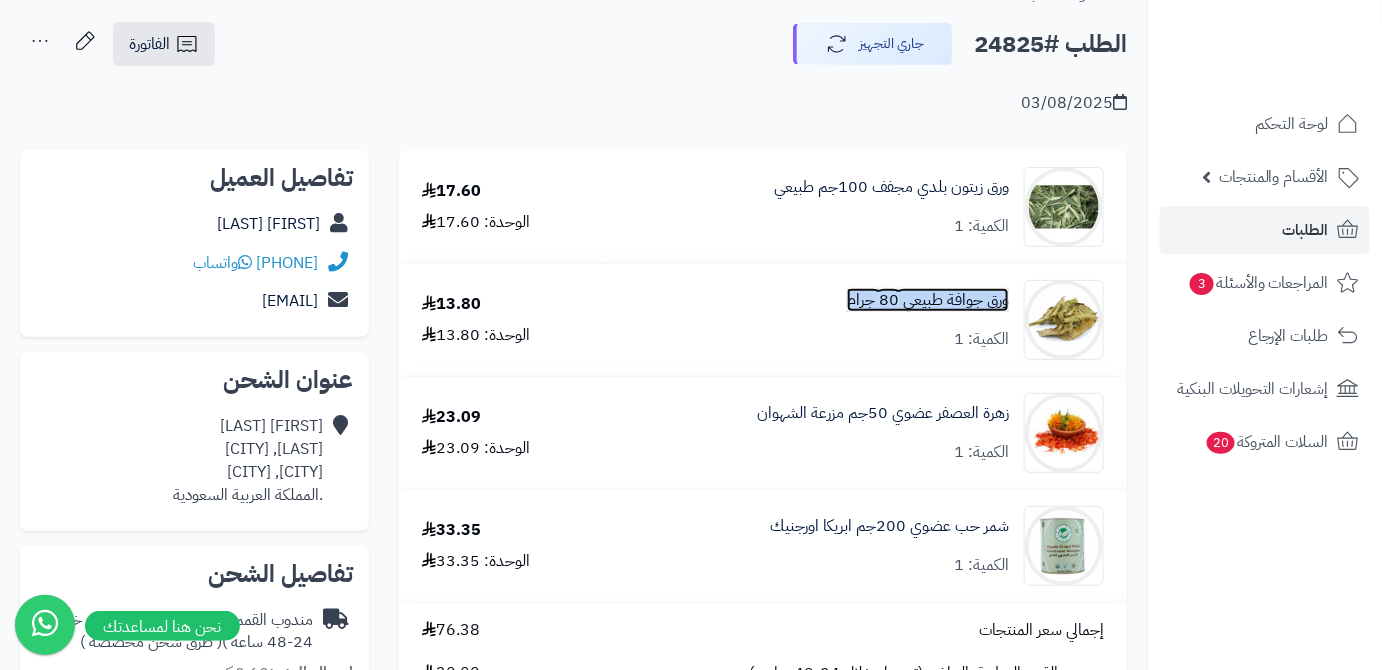 copy on "ورق جوافة طبيعي 80 جرام" 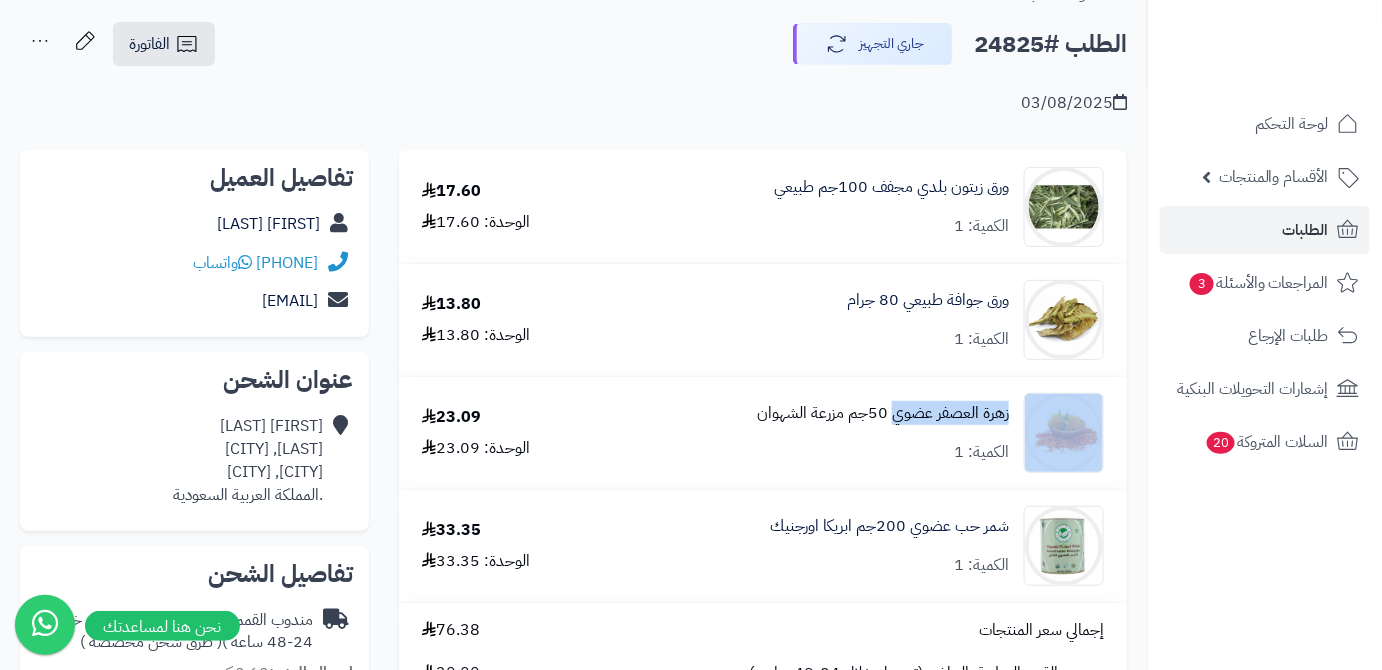 drag, startPoint x: 1016, startPoint y: 414, endPoint x: 898, endPoint y: 418, distance: 118.06778 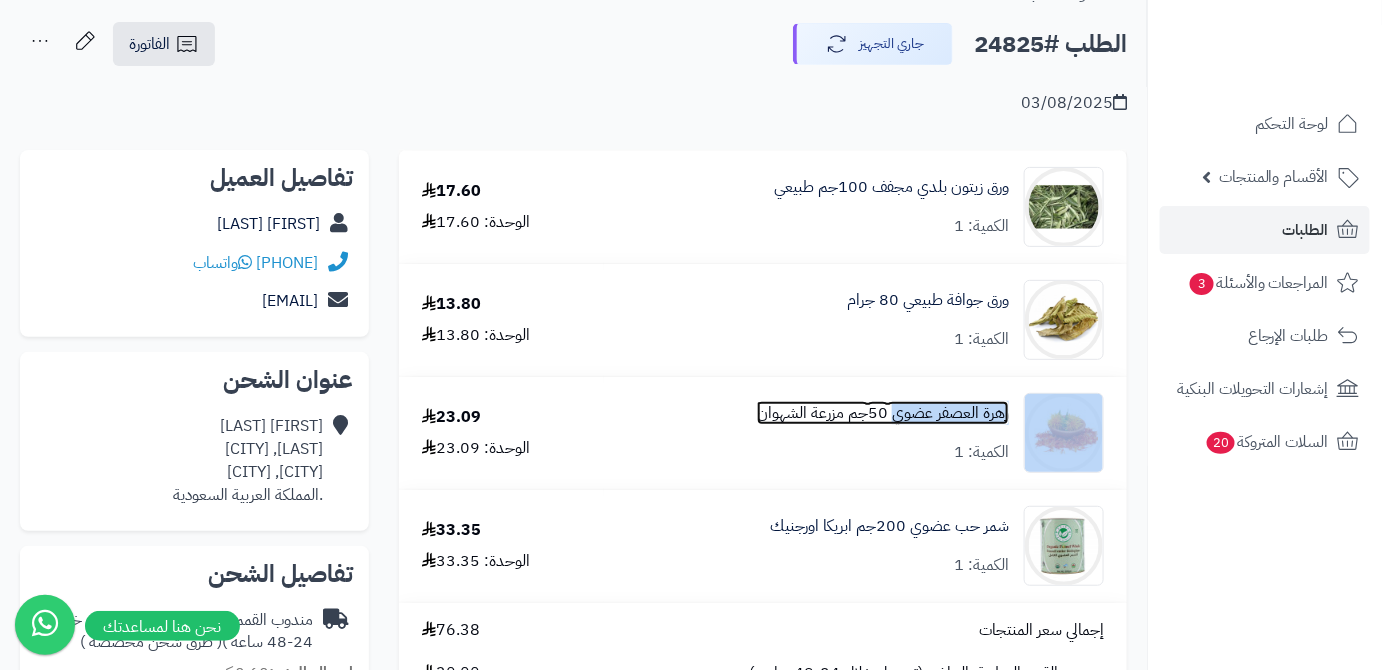 copy on "زهرة العصفر عضوي" 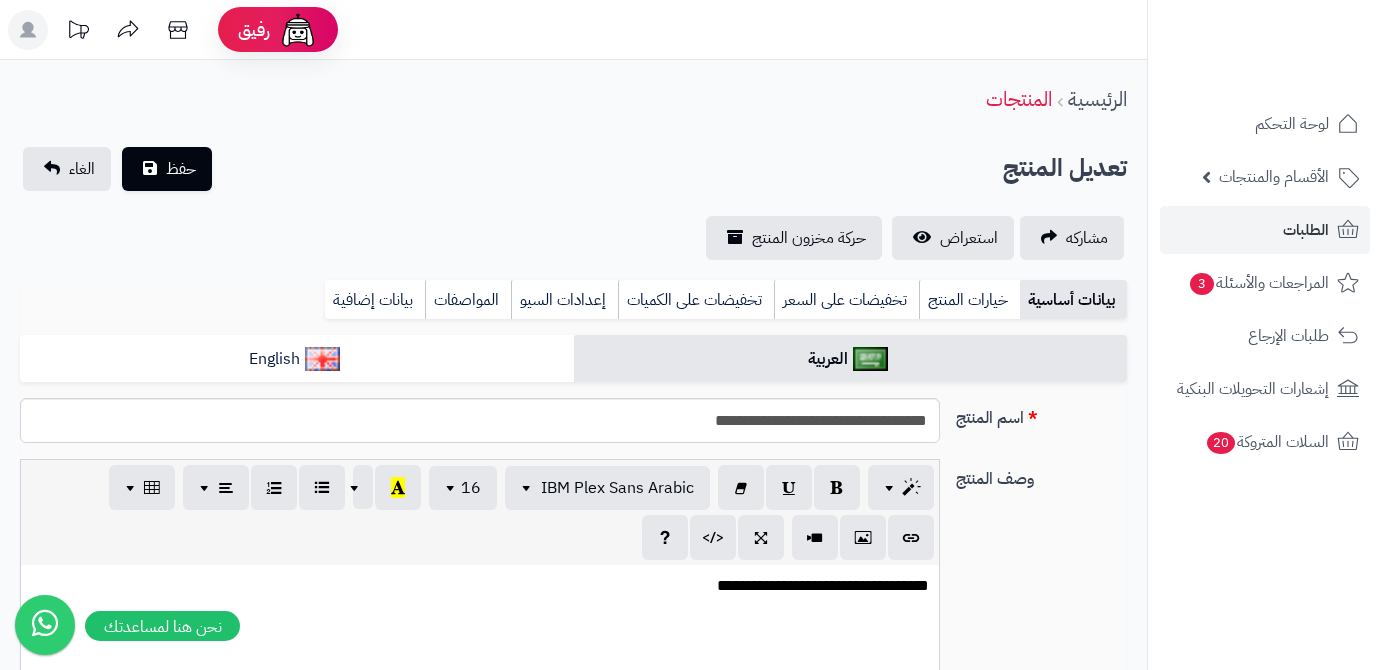 scroll, scrollTop: 0, scrollLeft: 0, axis: both 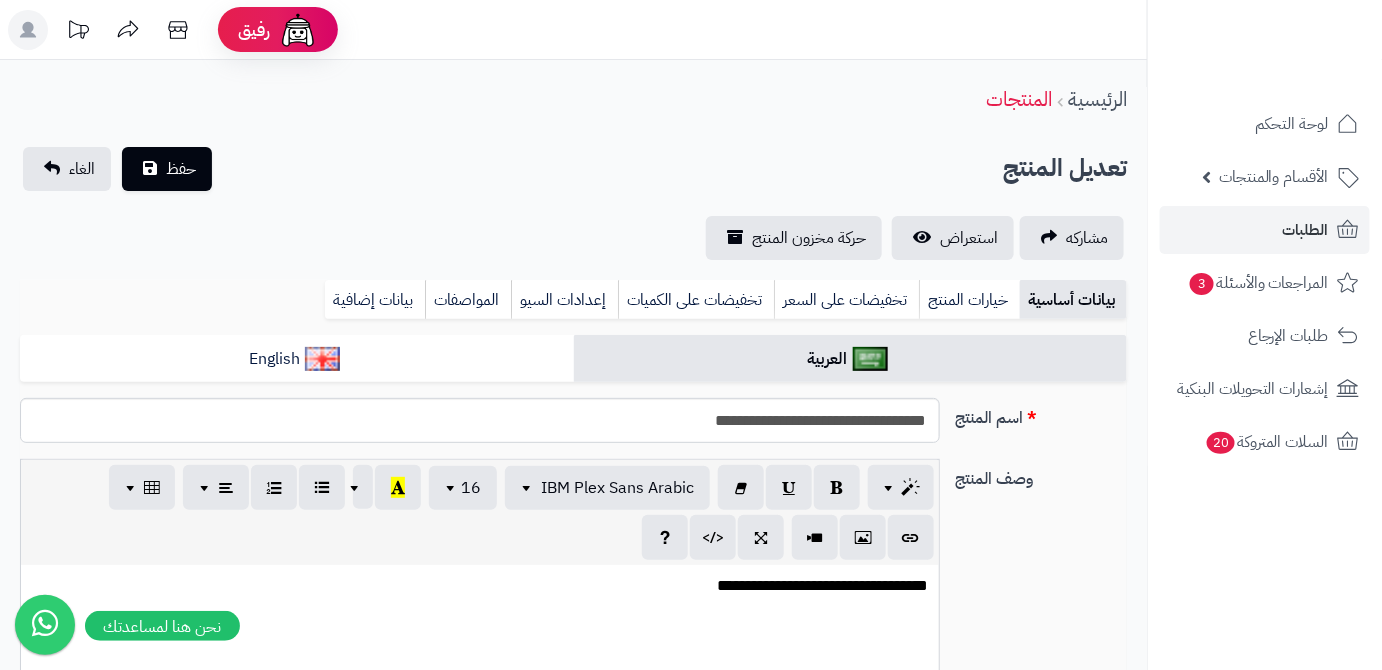 type on "*****" 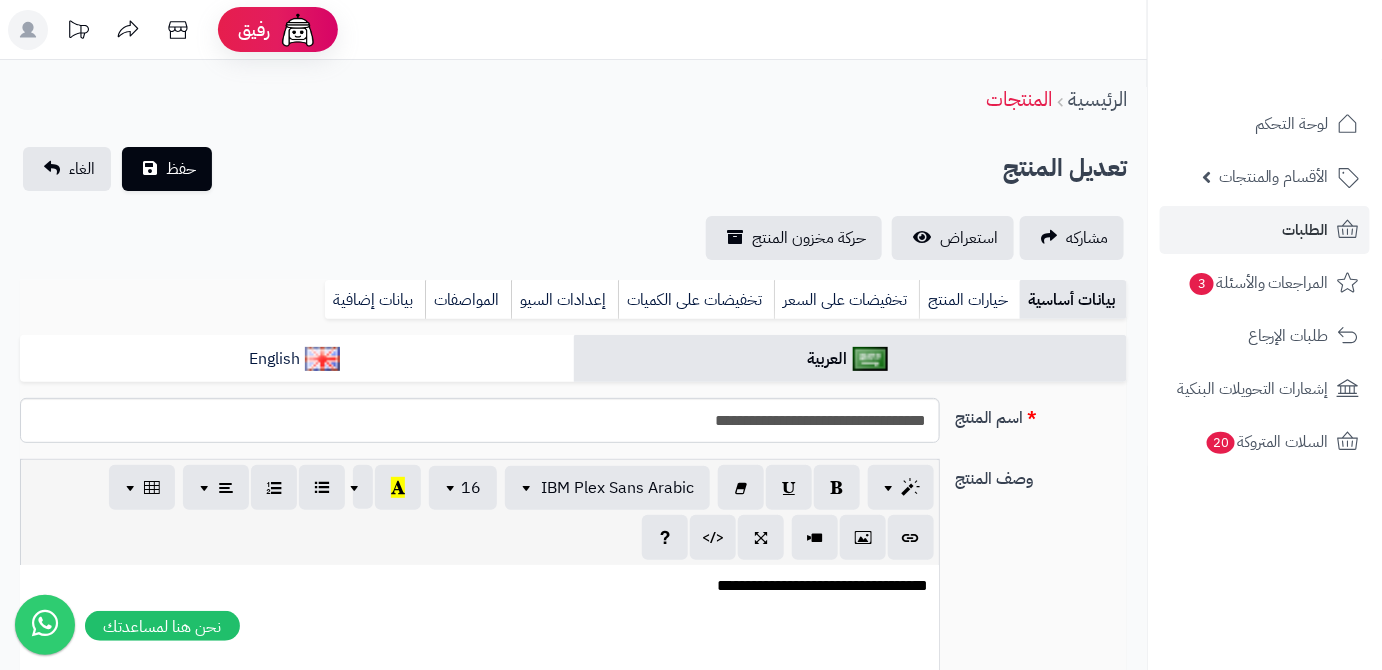 scroll, scrollTop: 889, scrollLeft: 0, axis: vertical 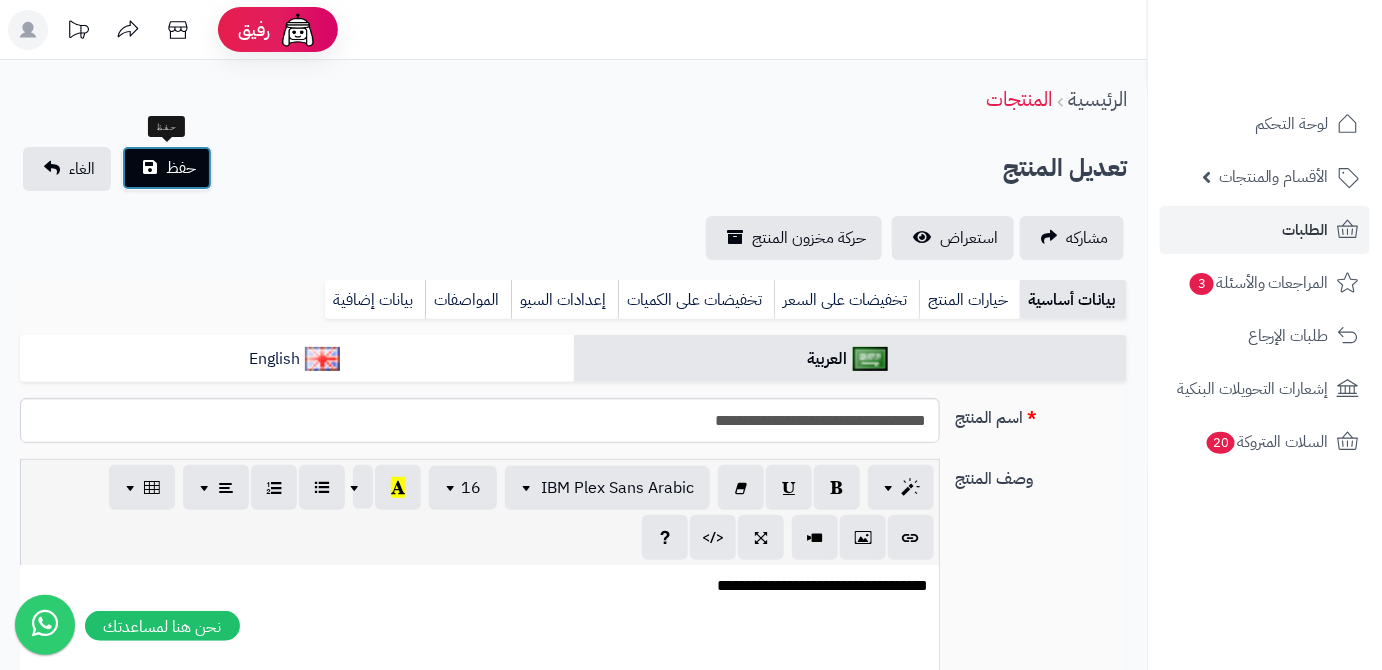 click on "حفظ" at bounding box center [167, 168] 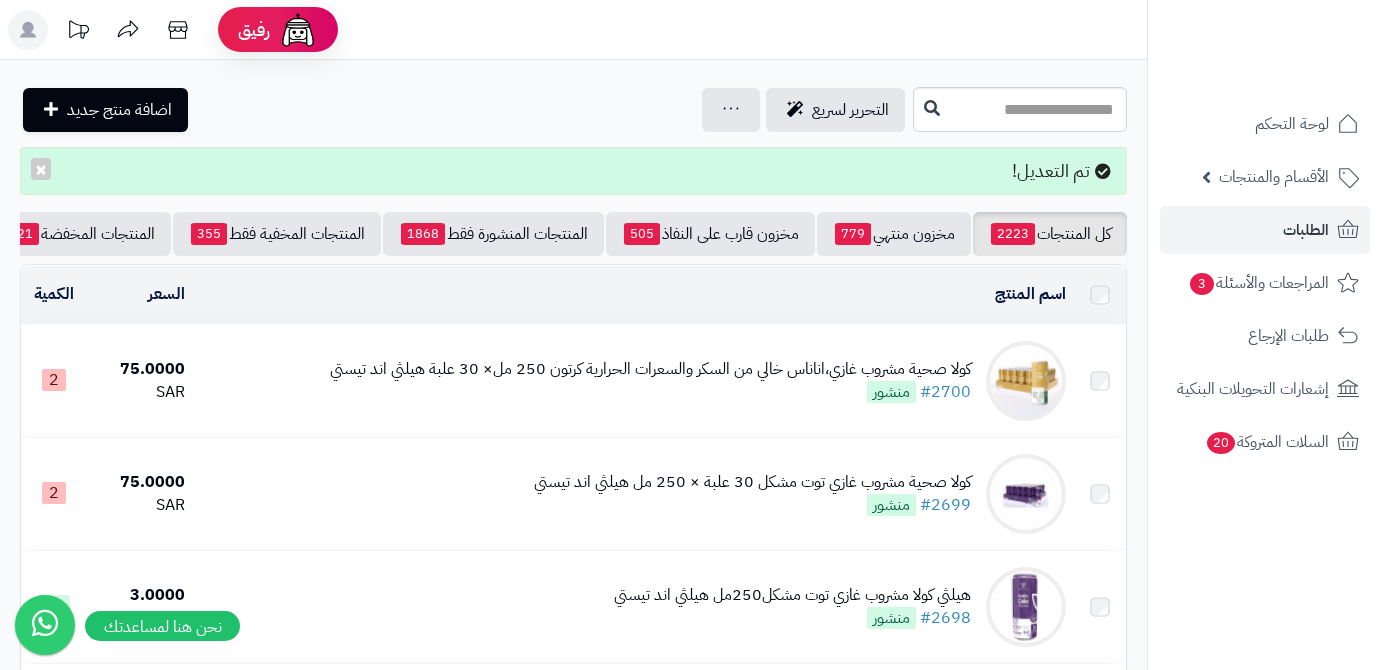 scroll, scrollTop: 0, scrollLeft: 0, axis: both 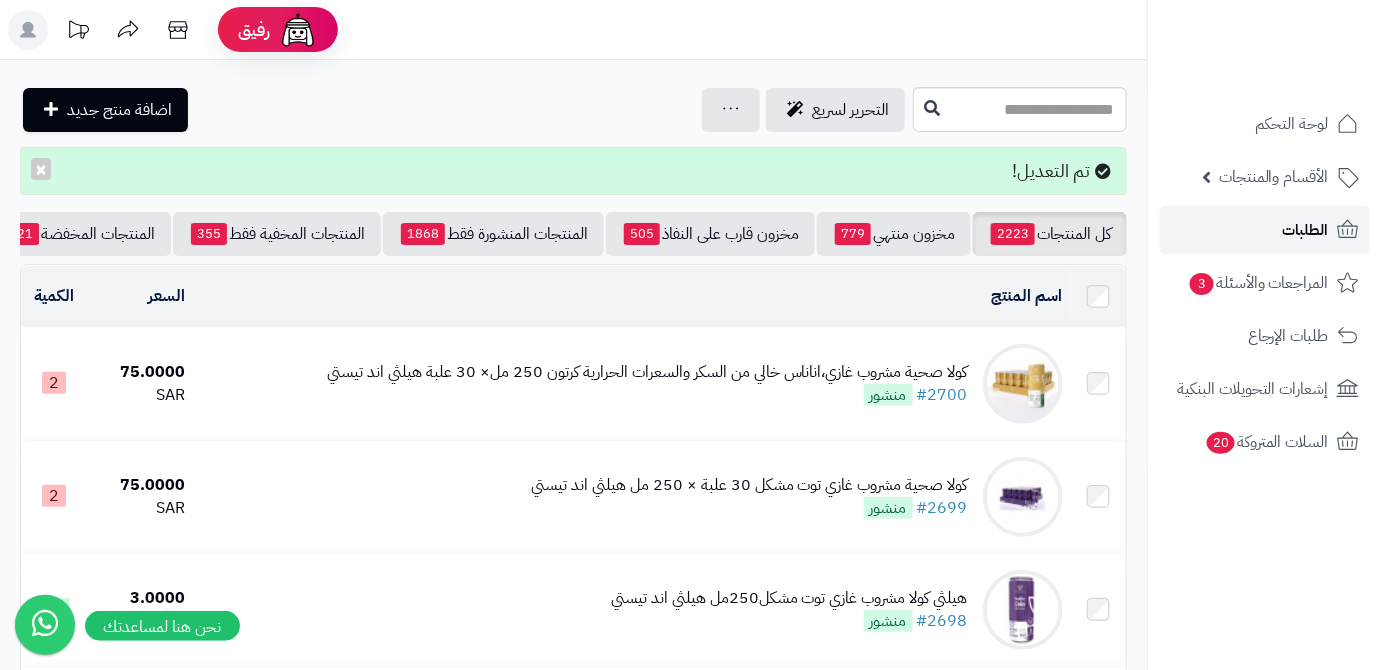 click on "الطلبات" at bounding box center (1265, 230) 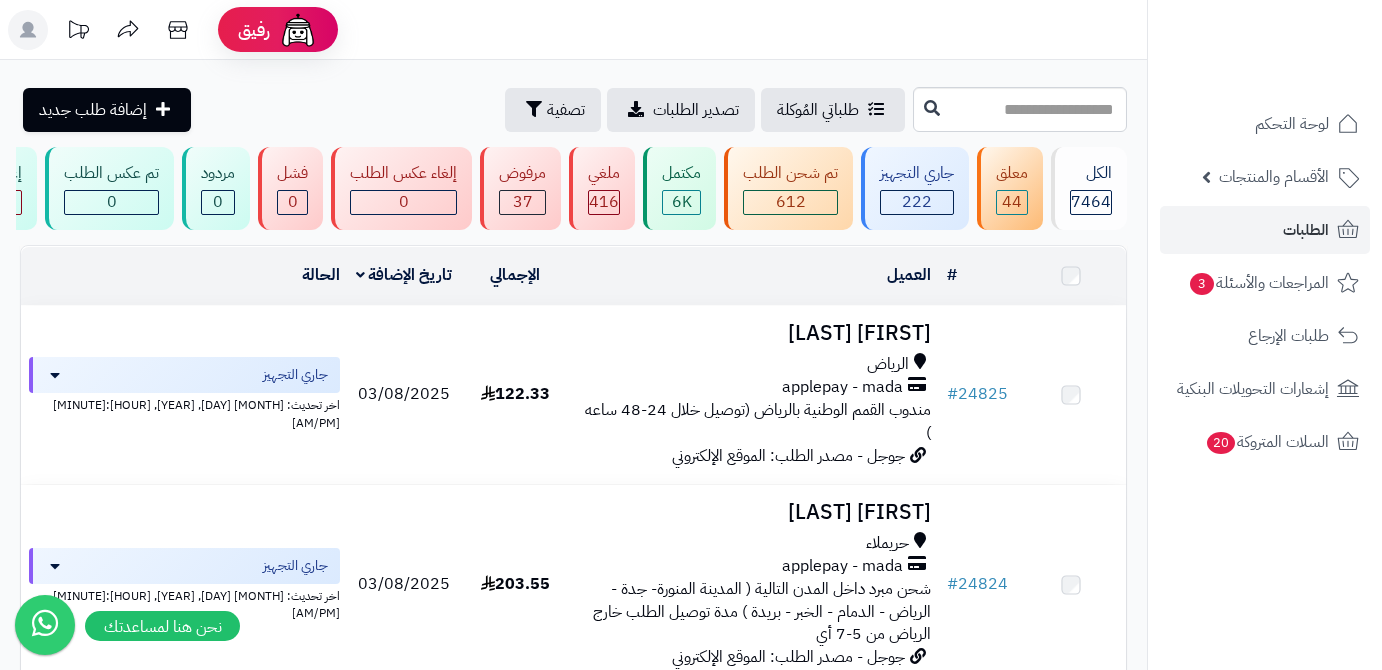 scroll, scrollTop: 0, scrollLeft: 0, axis: both 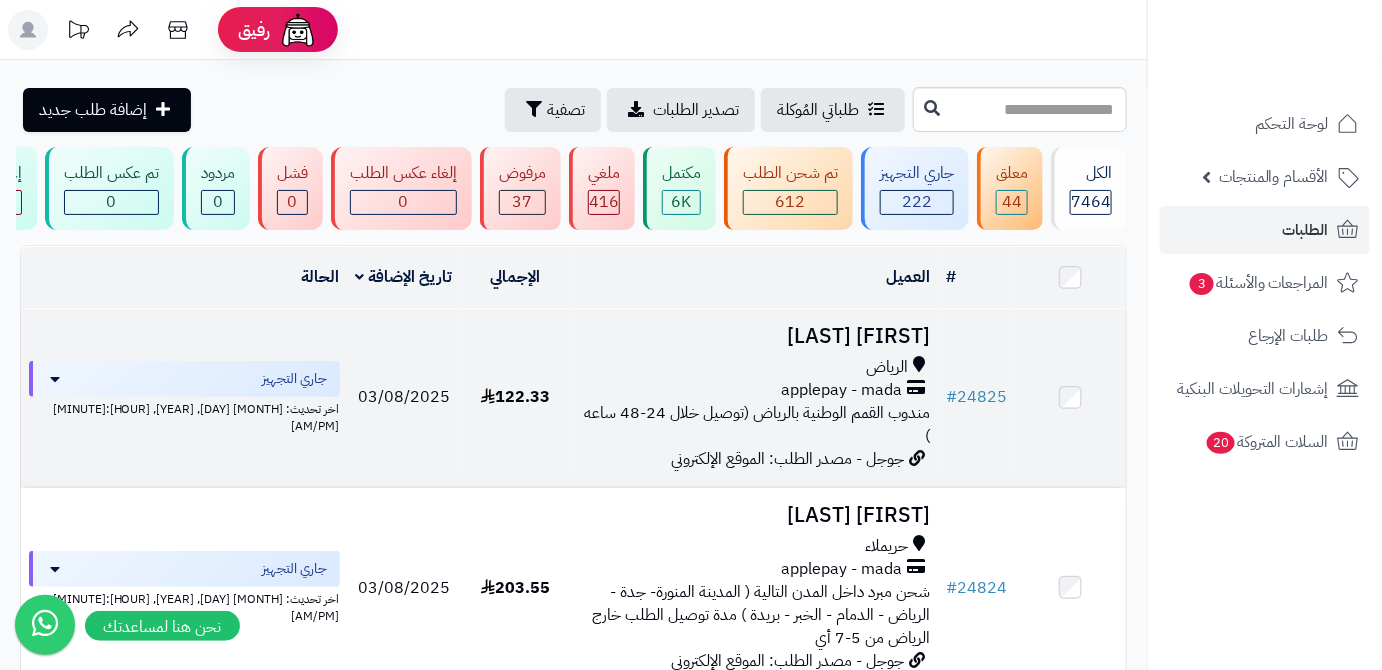 click on "[FIRST] [LAST]
[CITY]
[PAYMENT_METHOD]
مندوب القمم الوطنية بال[CITY] (توصيل خلال 24-48 ساعه )
[PLATFORM]       -
مصدر الطلب:
الموقع الإلكتروني" at bounding box center [755, 398] 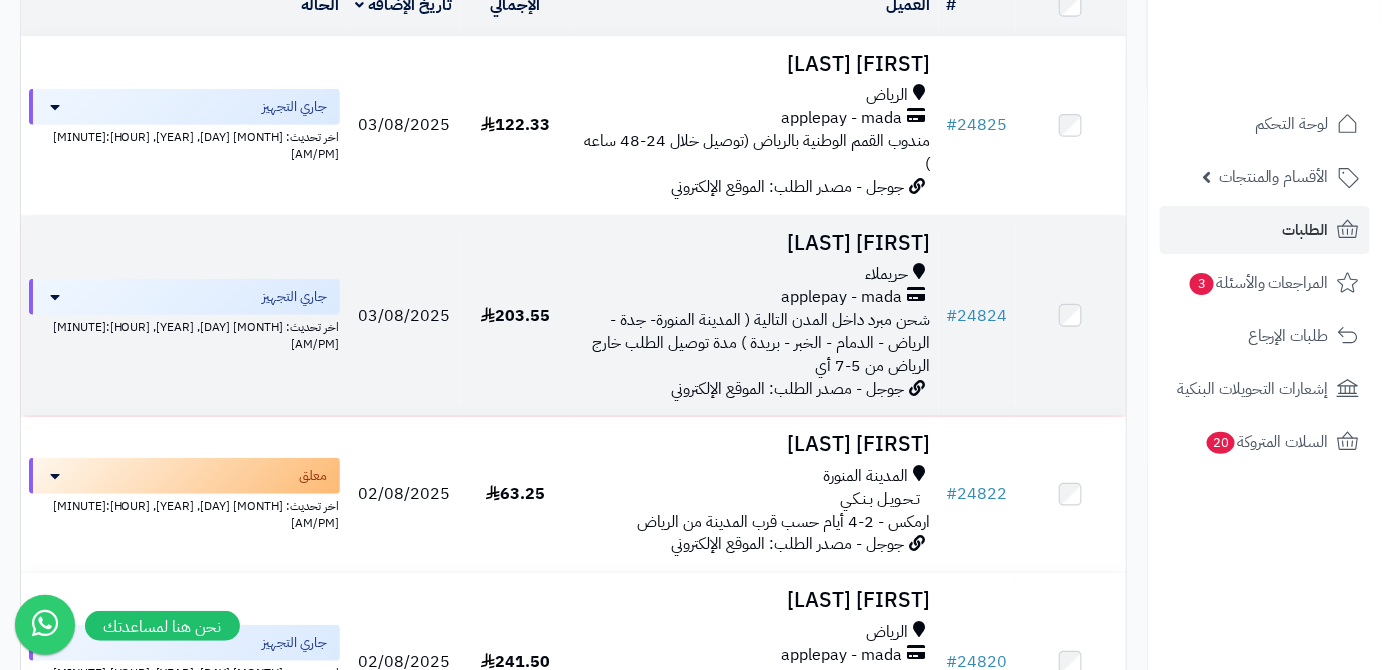 scroll, scrollTop: 181, scrollLeft: 0, axis: vertical 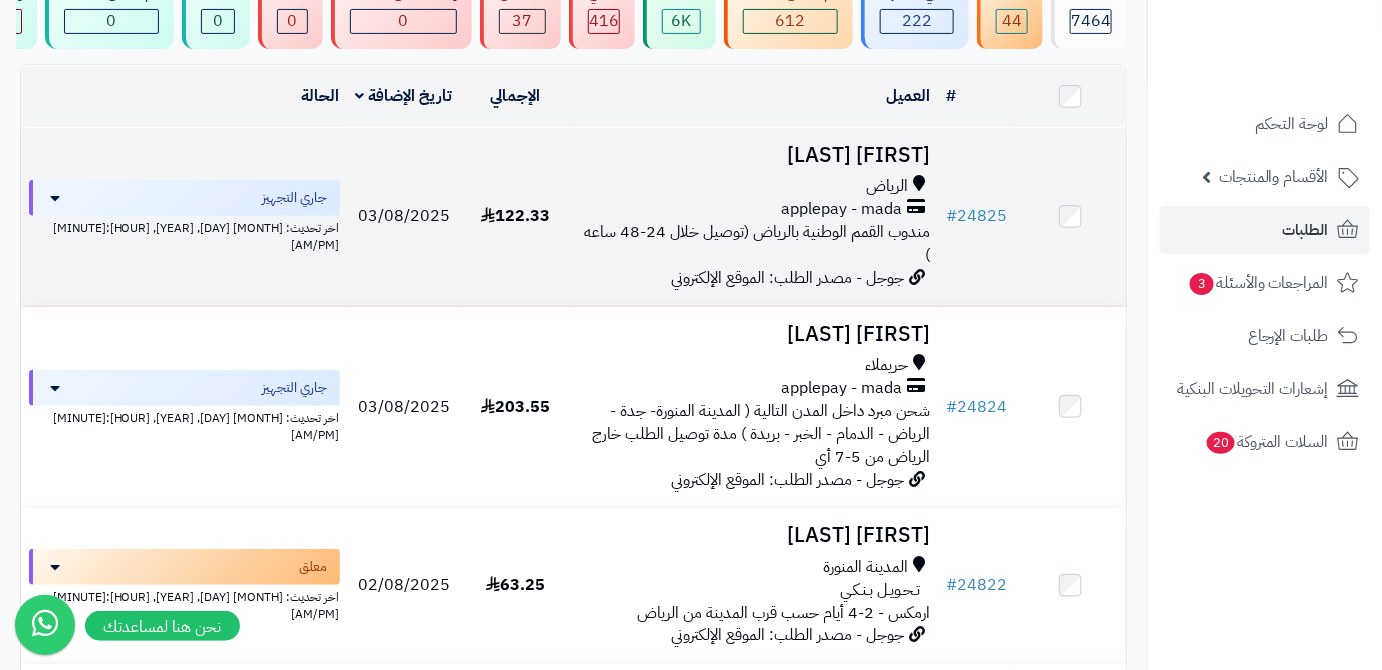 click on "[FIRST] [LAST]" at bounding box center (755, 155) 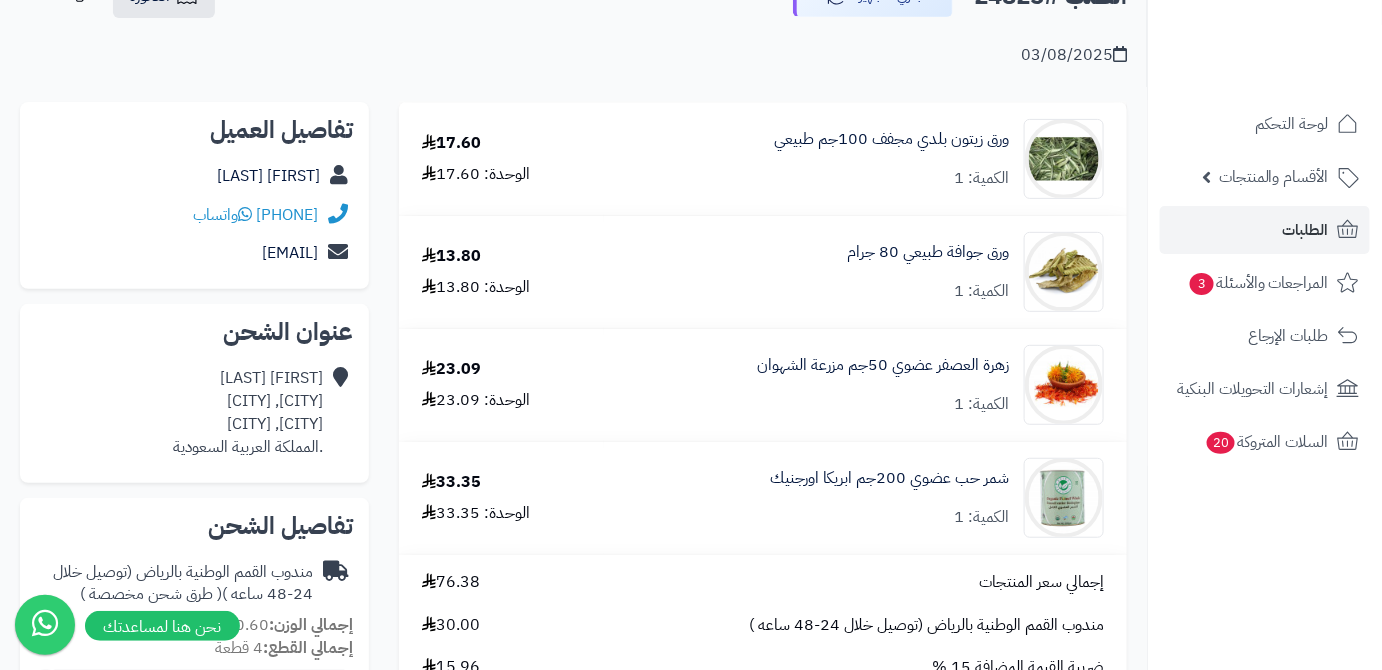 scroll, scrollTop: 272, scrollLeft: 0, axis: vertical 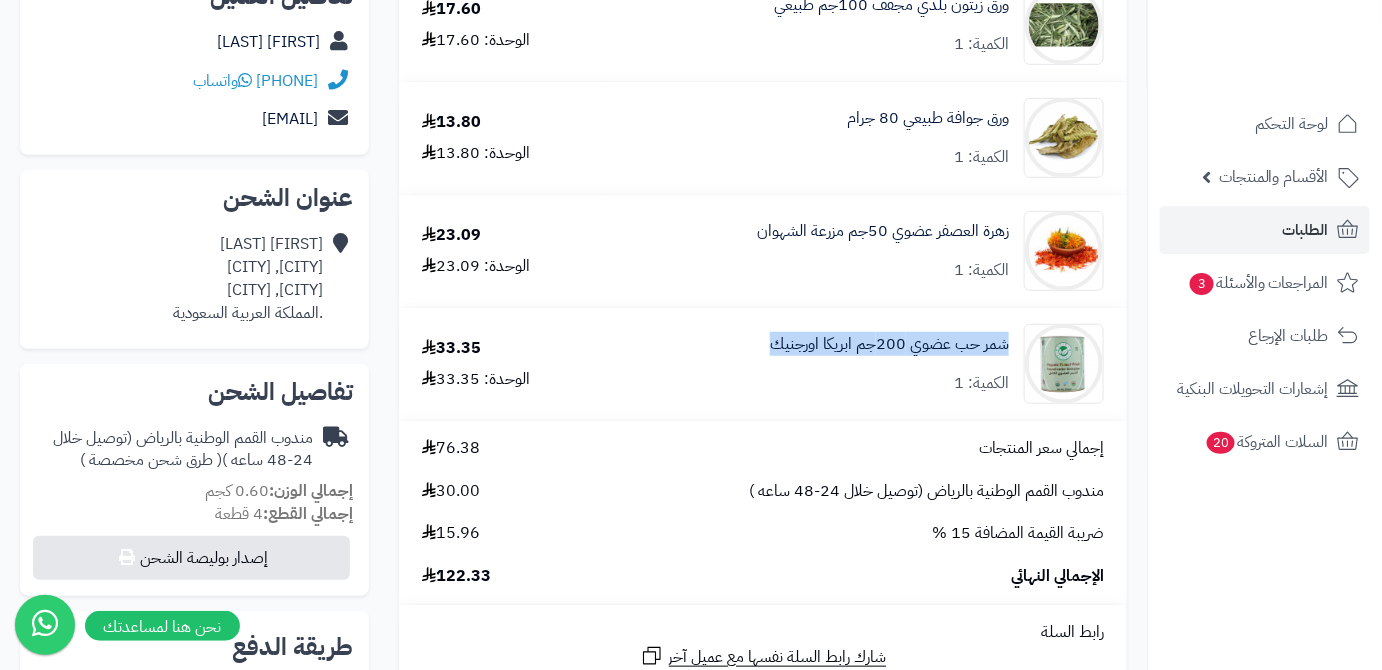 drag, startPoint x: 1013, startPoint y: 343, endPoint x: 793, endPoint y: 344, distance: 220.00227 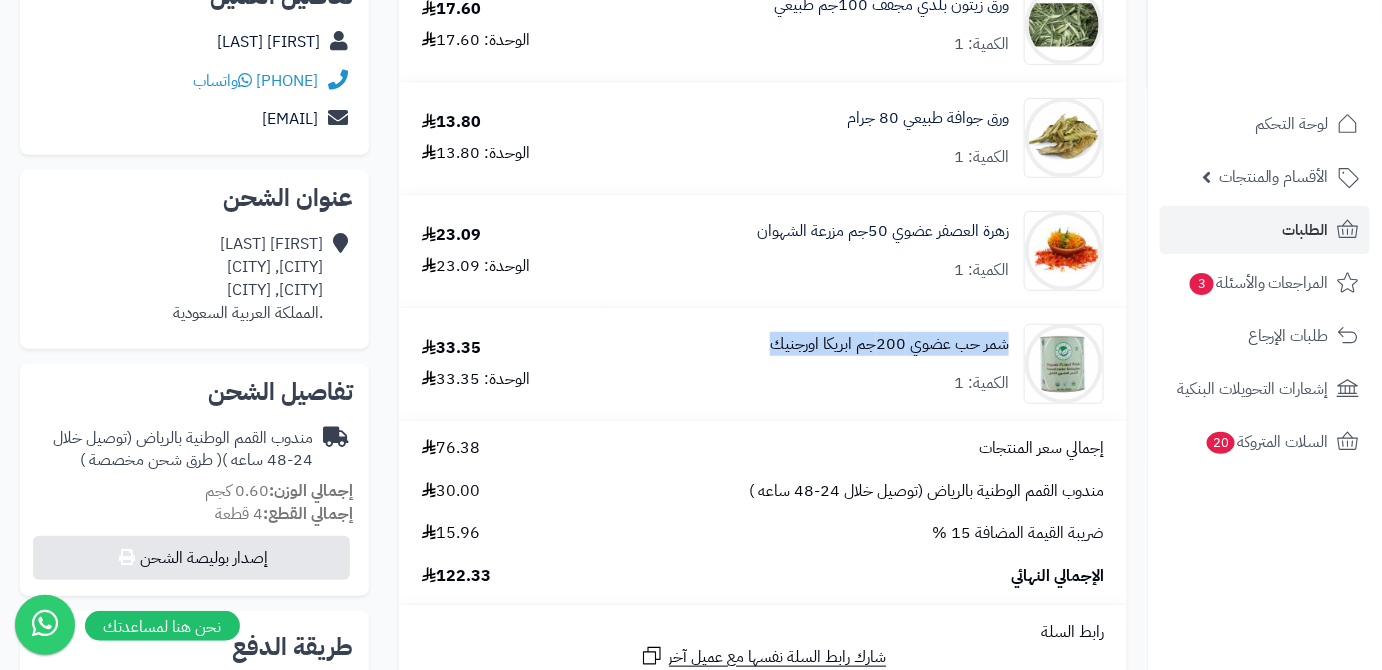 click on "شمر حب عضوي 200جم ابريكا اورجنيك الكمية: 1" at bounding box center (865, 25) 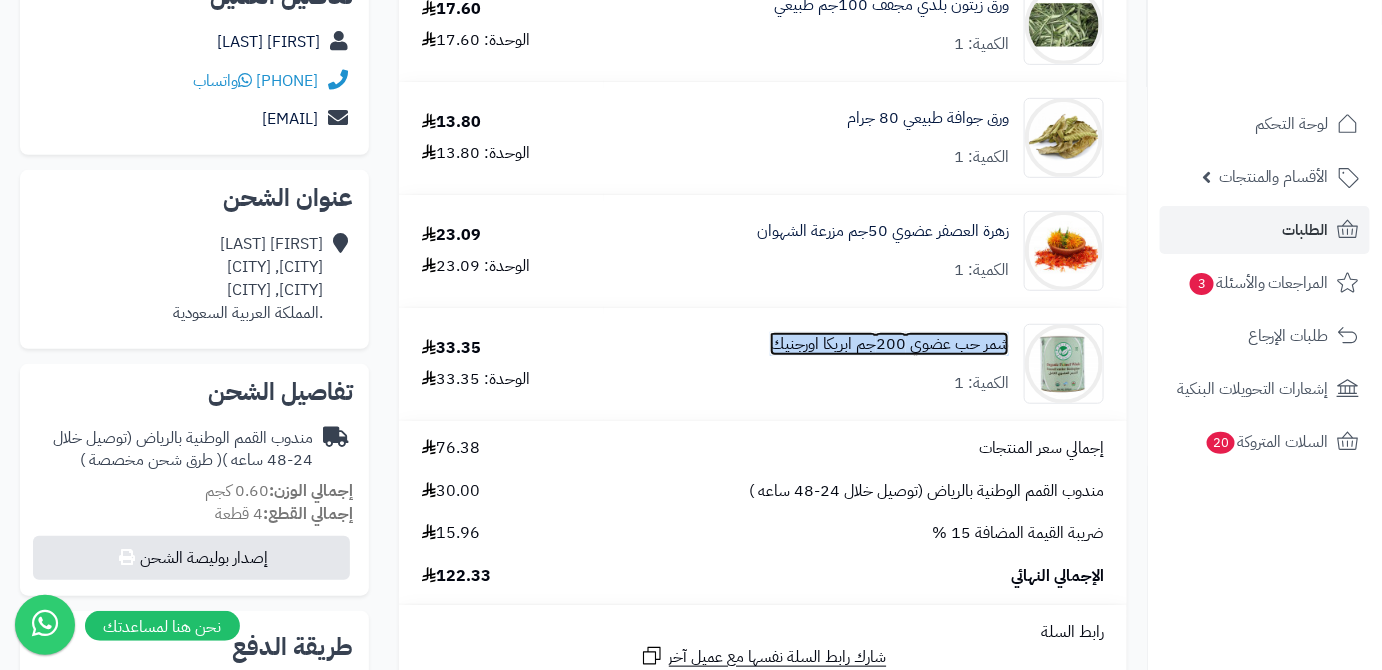 copy on "شمر حب عضوي 200جم ابريكا اورجنيك" 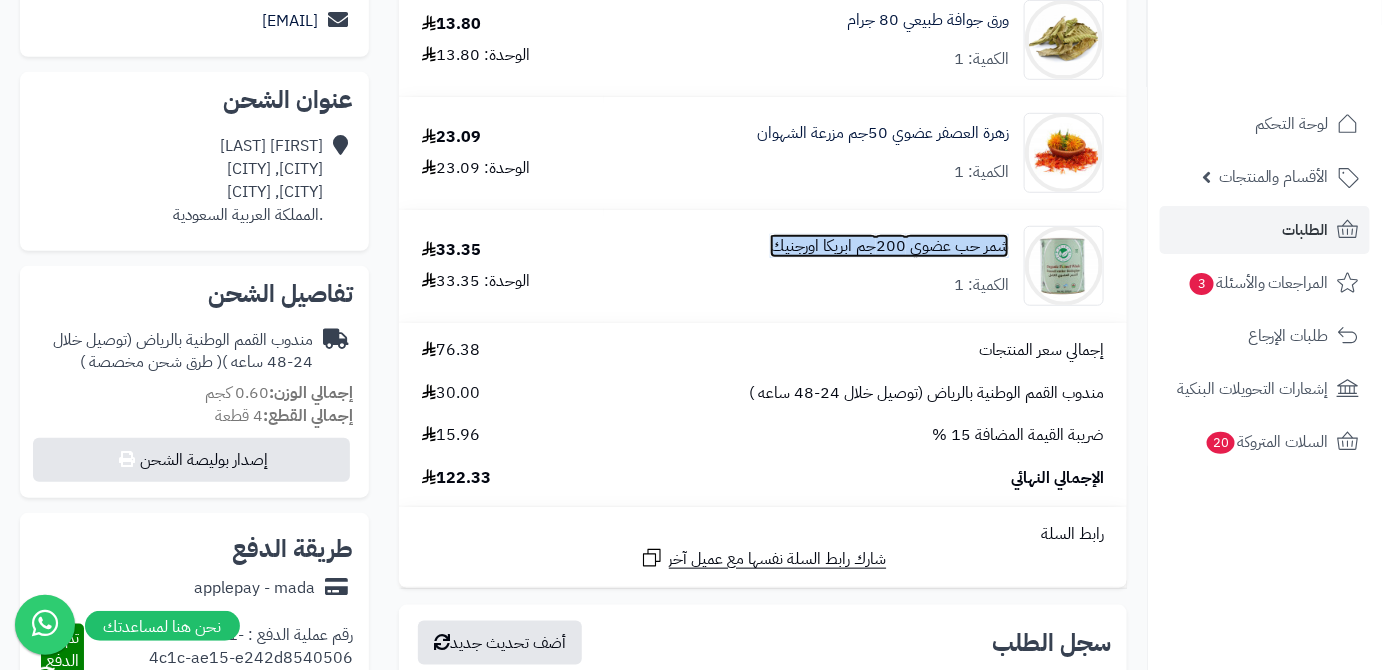 scroll, scrollTop: 363, scrollLeft: 0, axis: vertical 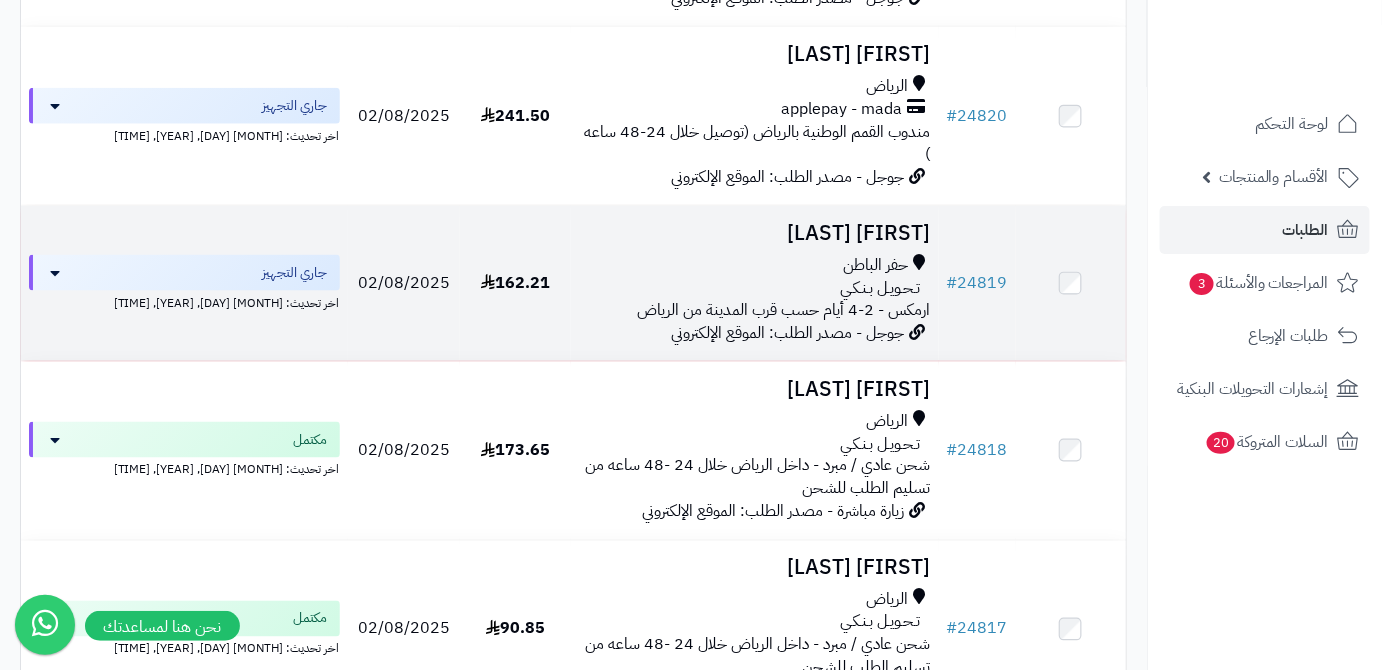click on "[FIRST] [LAST]" at bounding box center (755, 233) 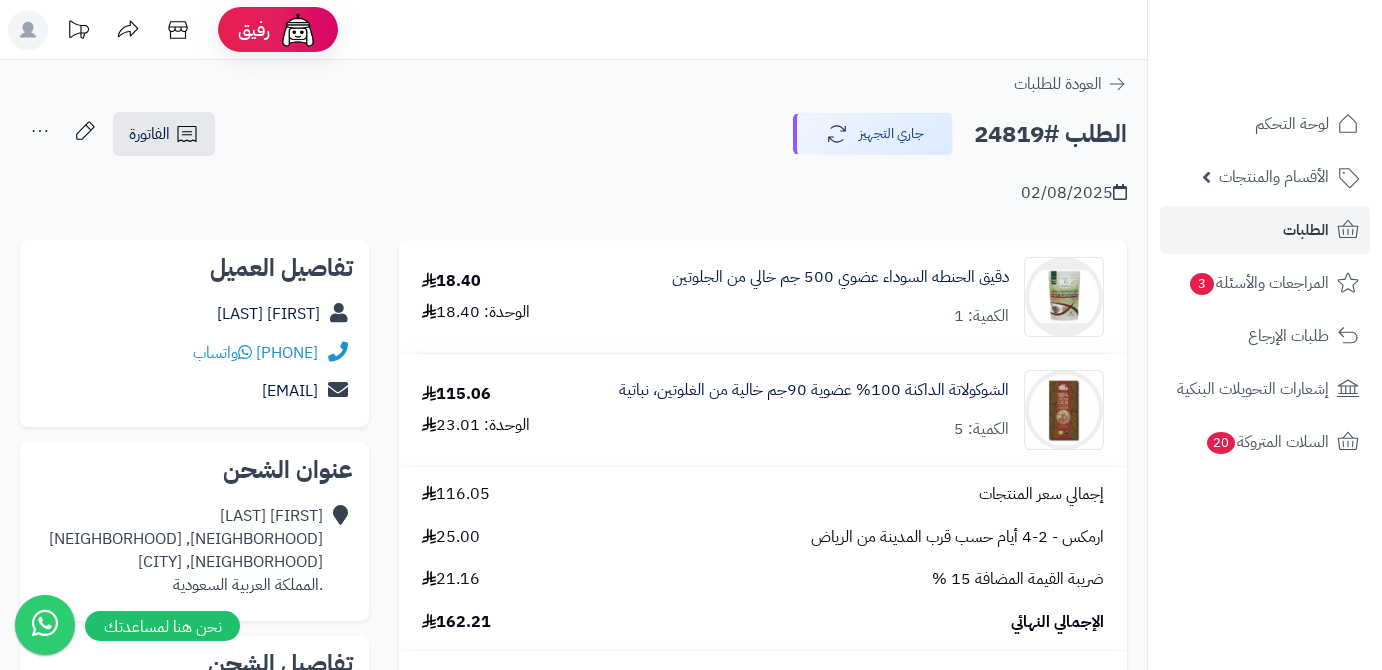 scroll, scrollTop: 0, scrollLeft: 0, axis: both 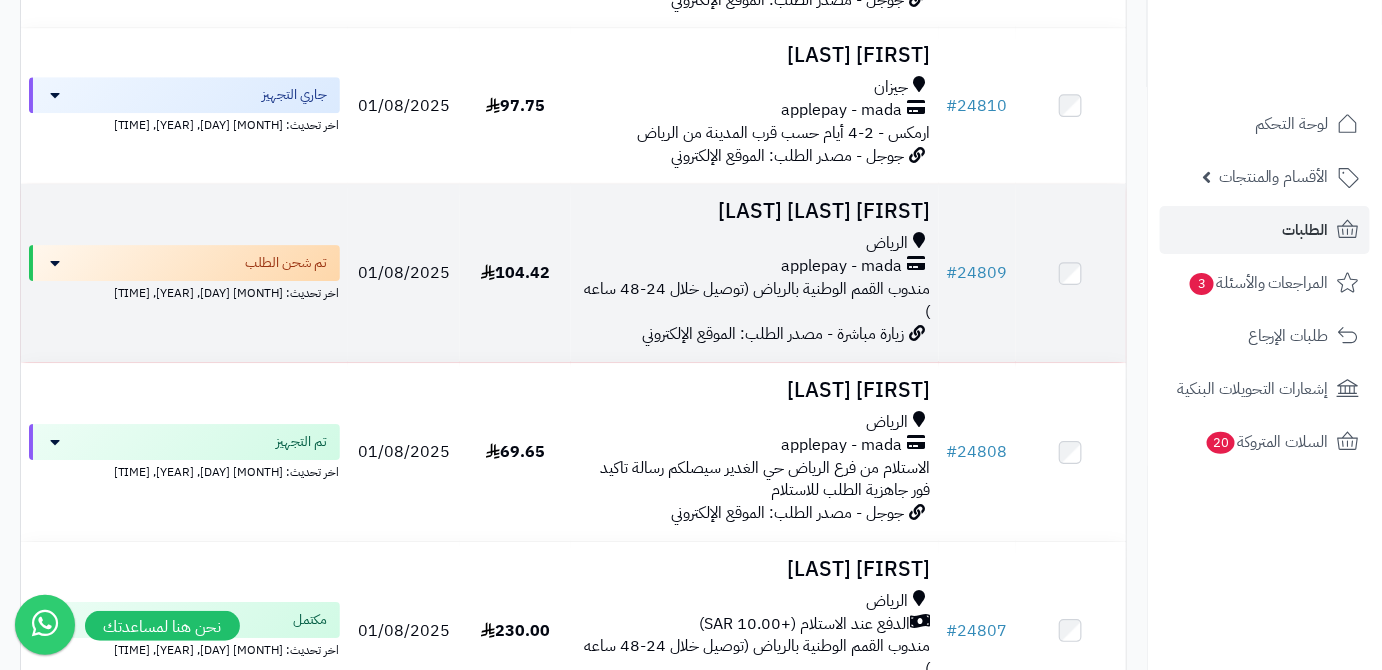 click on "[FIRST] [LAST] [LAST]" at bounding box center [755, 211] 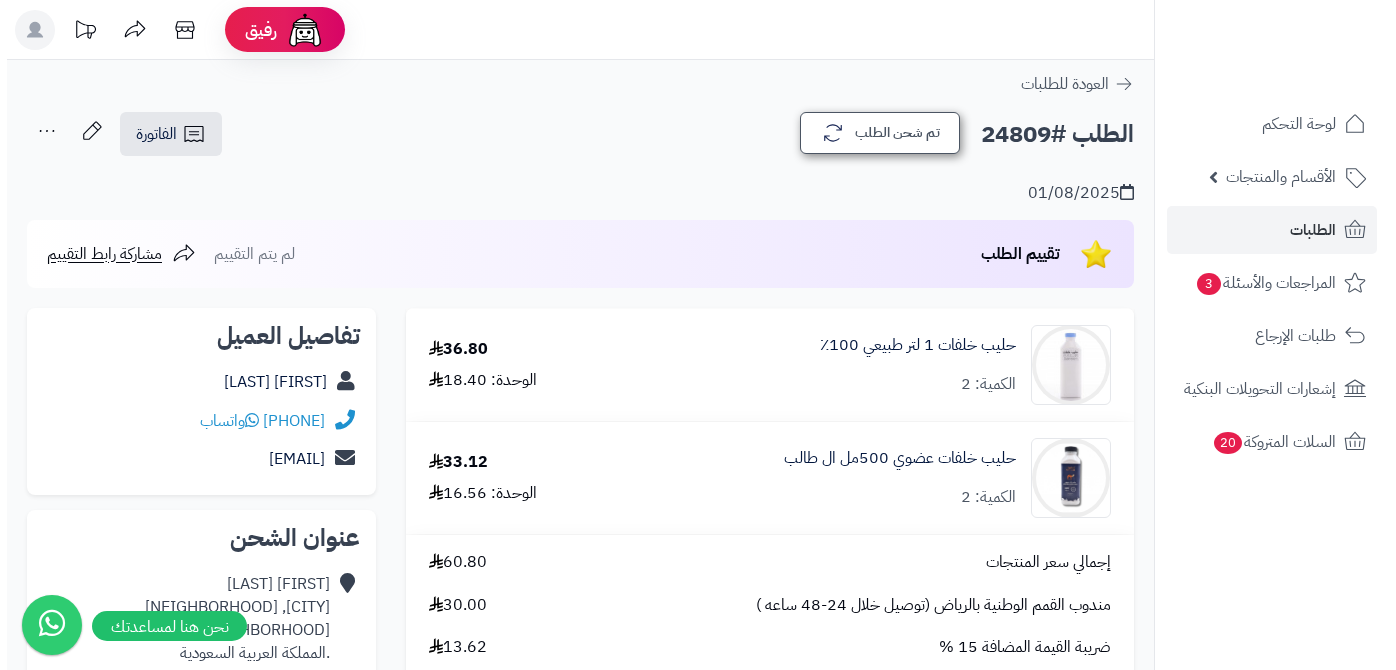 scroll, scrollTop: 0, scrollLeft: 0, axis: both 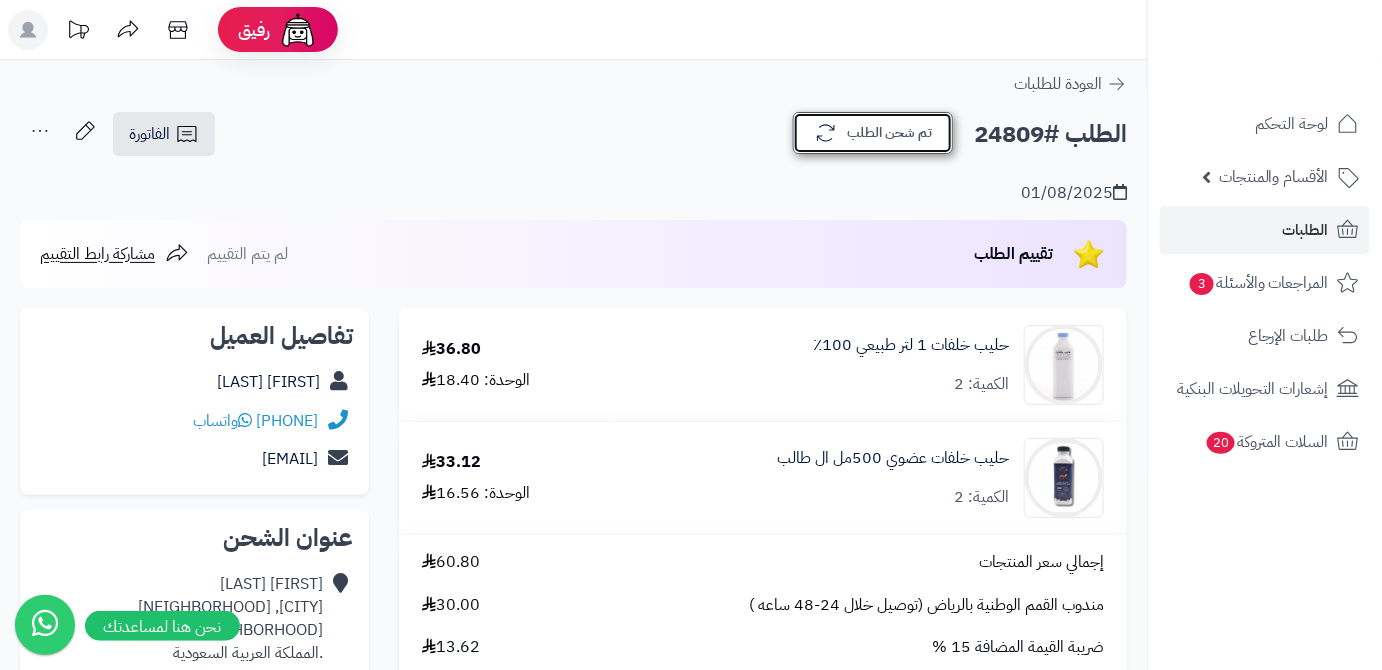 click on "تم شحن الطلب" at bounding box center [873, 133] 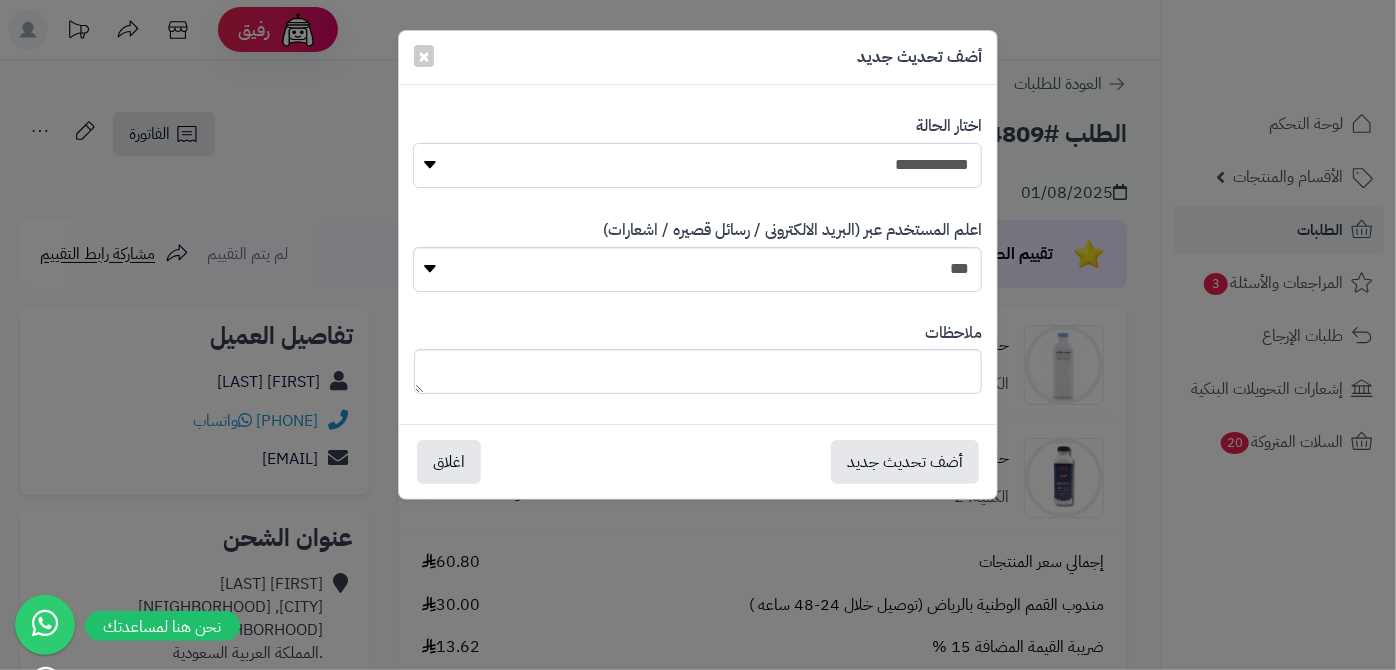 click on "**********" at bounding box center [697, 165] 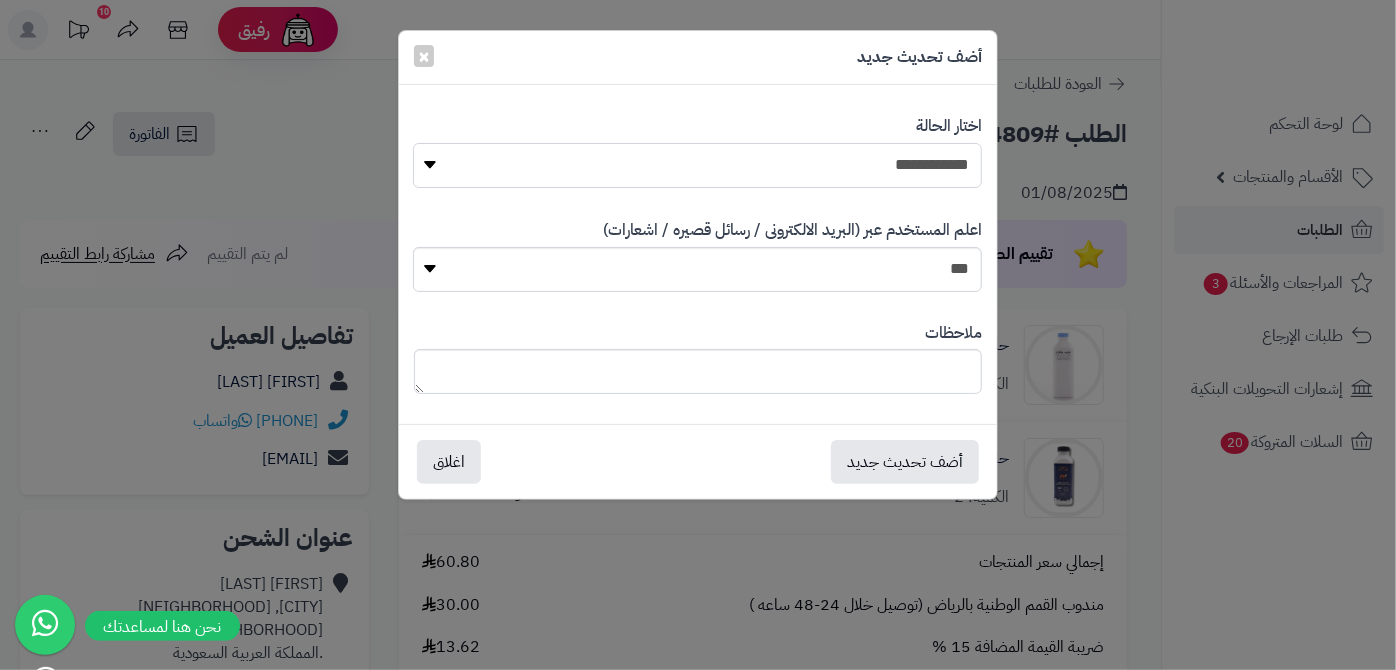 select on "*" 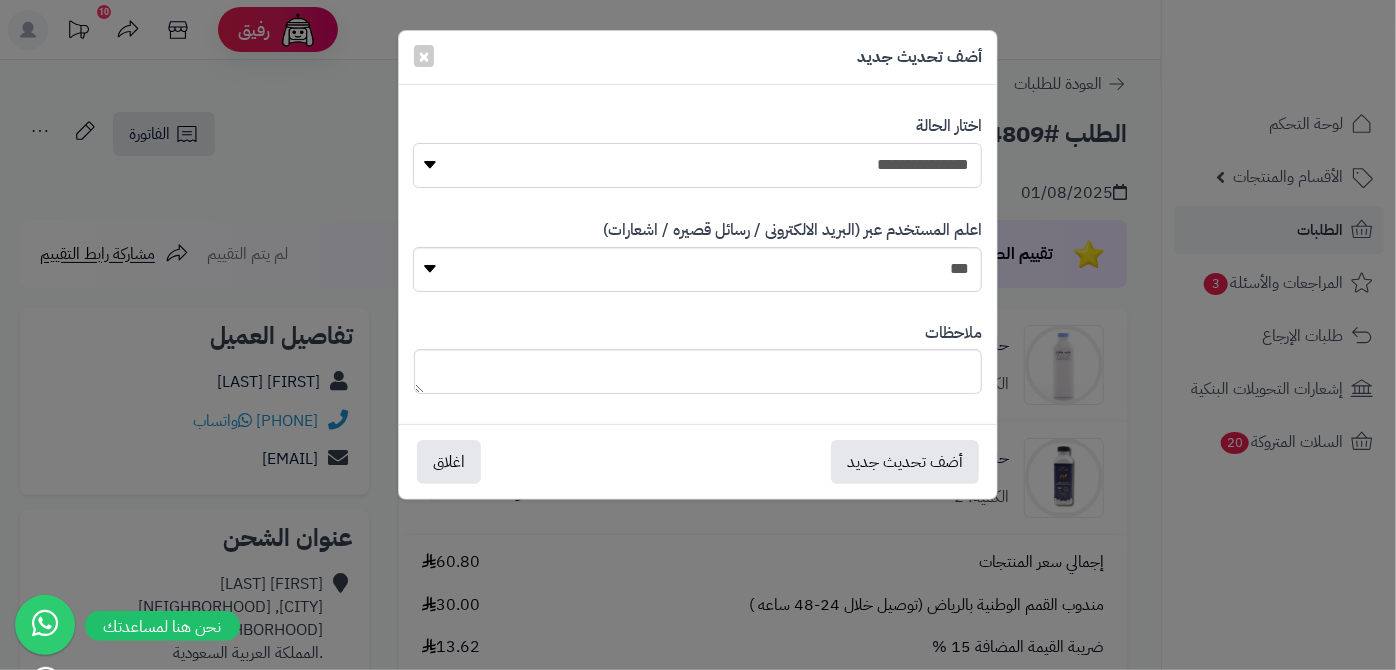click on "**********" at bounding box center [697, 165] 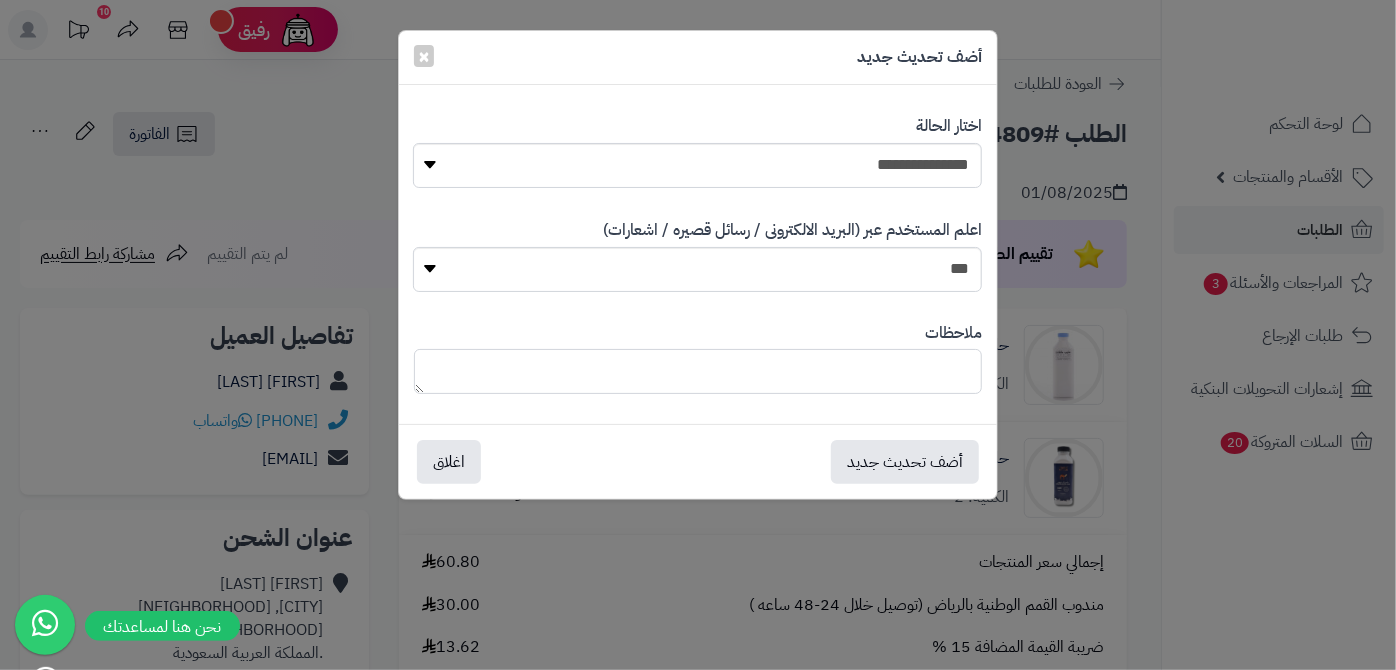 paste on "**********" 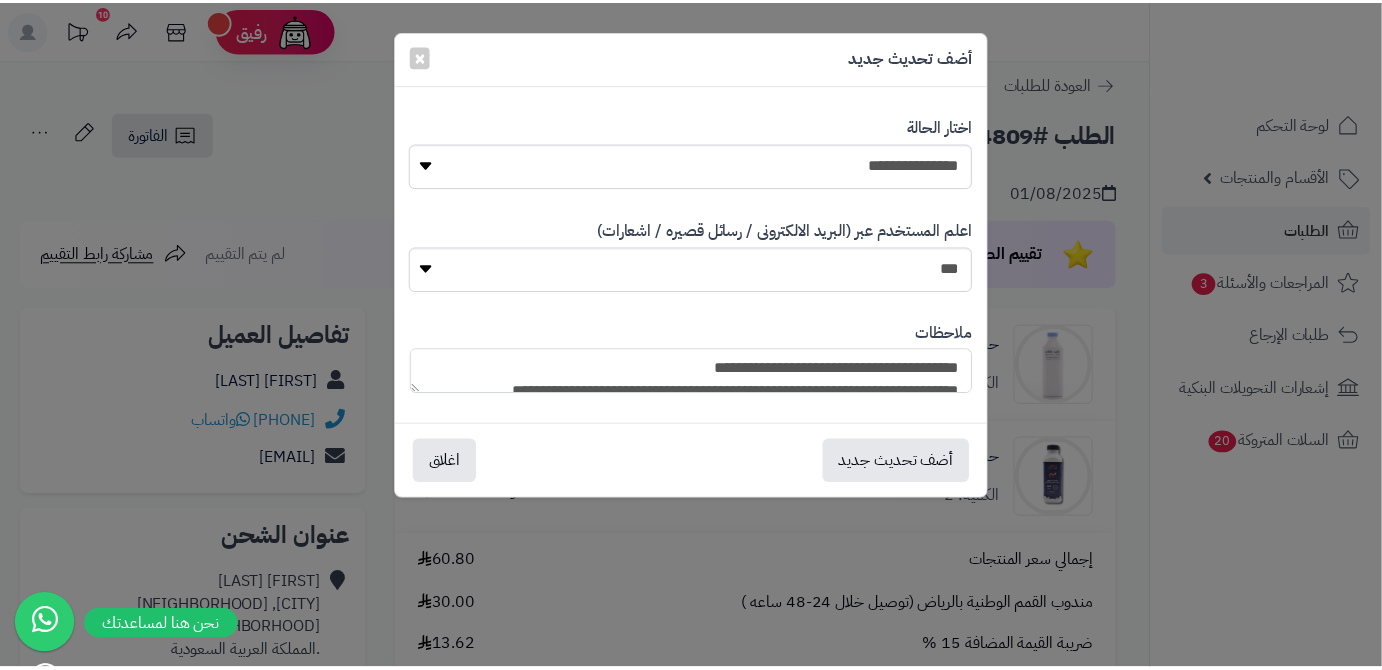 scroll, scrollTop: 193, scrollLeft: 0, axis: vertical 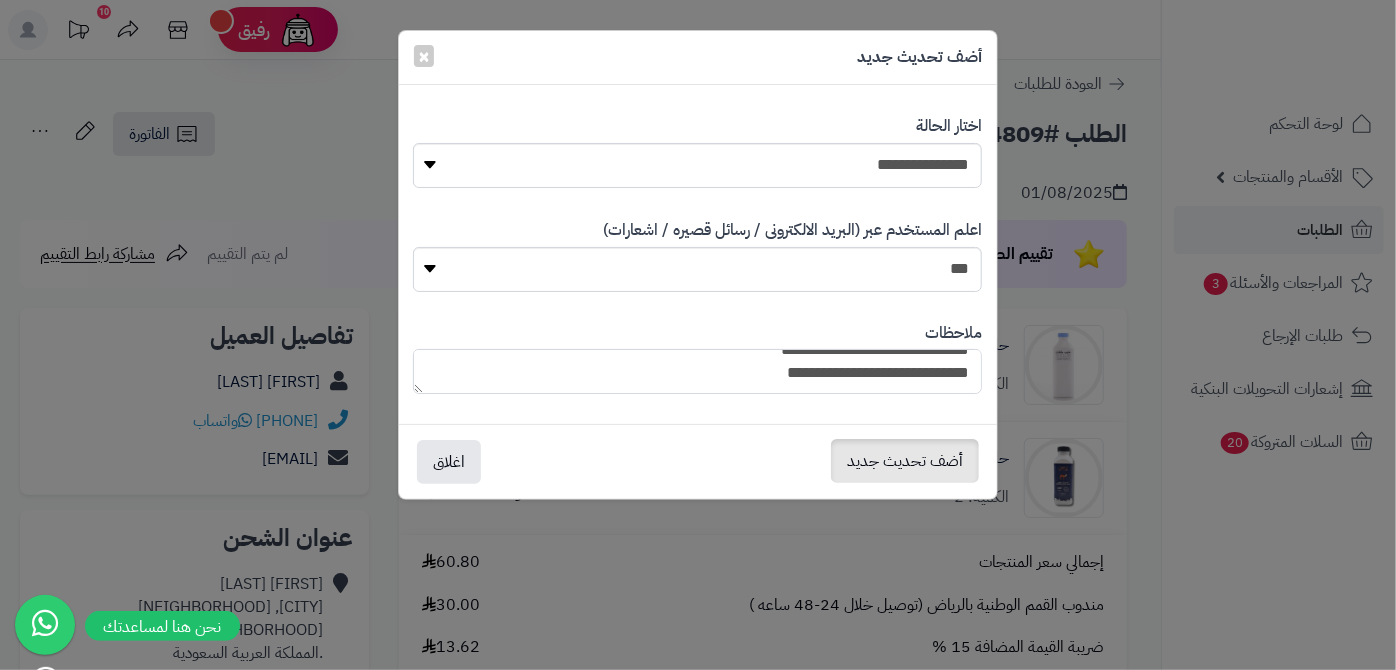 type on "**********" 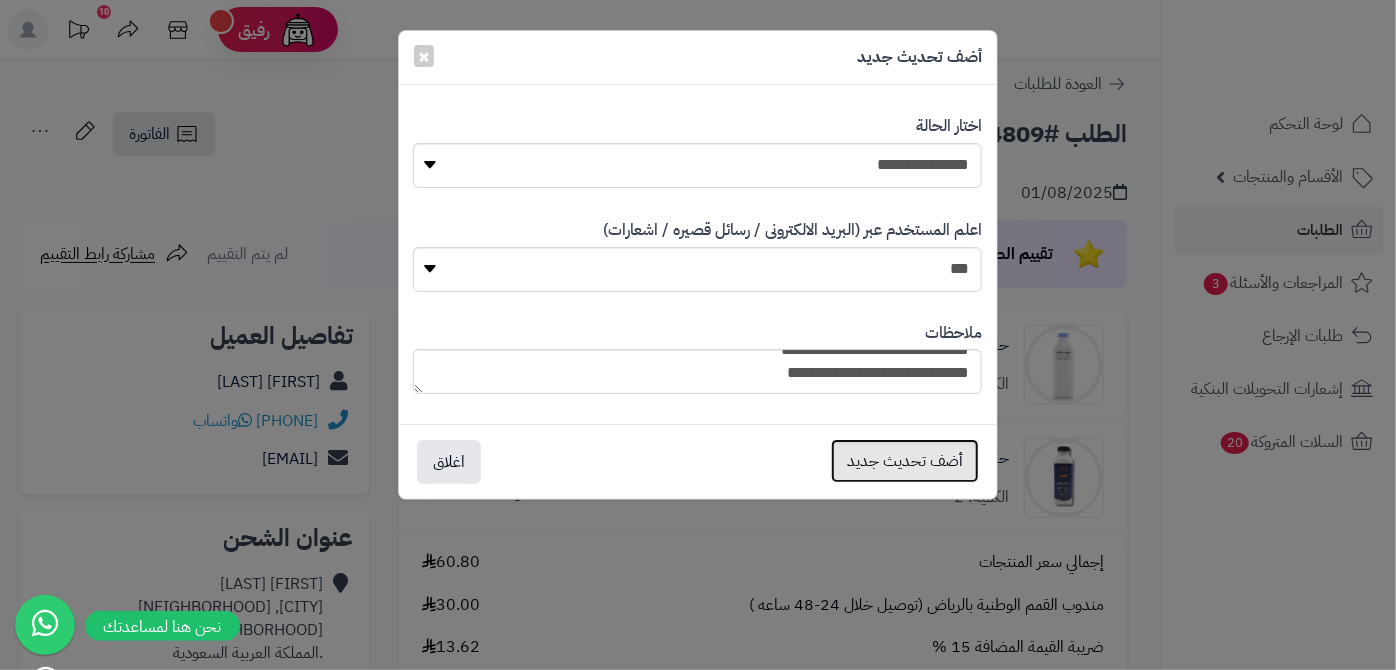 click on "أضف تحديث جديد" at bounding box center [905, 461] 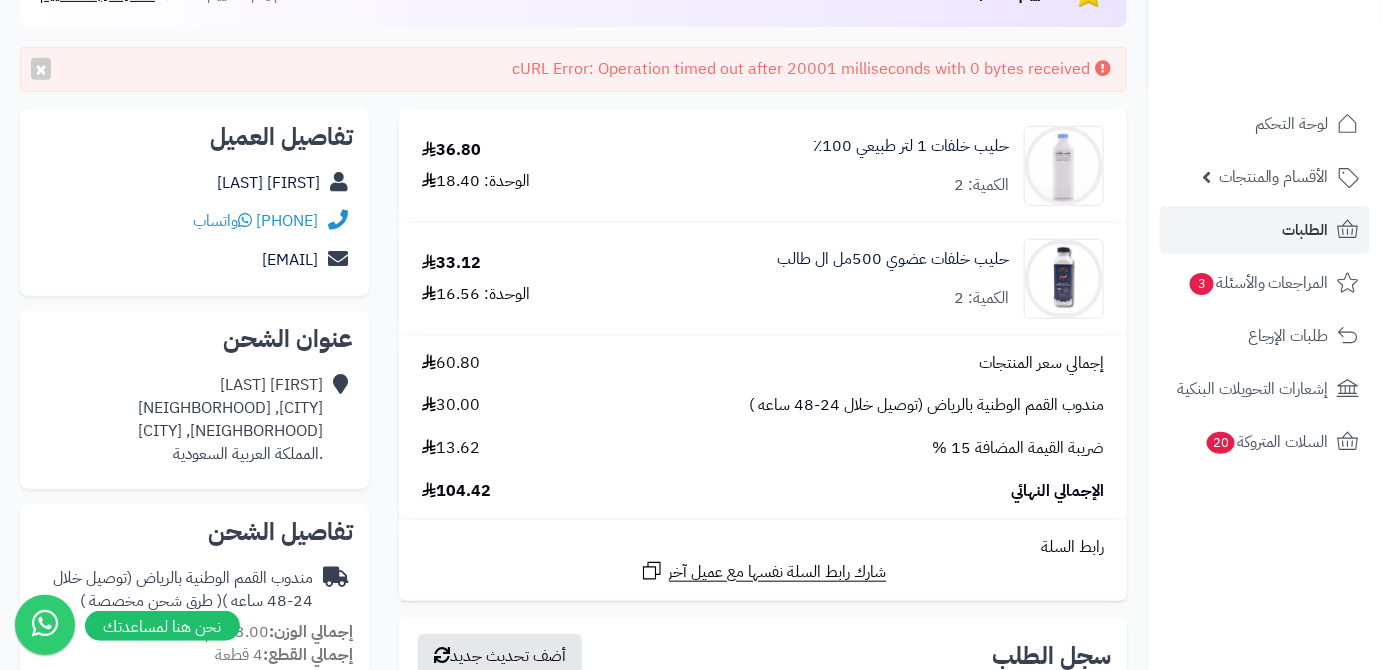 scroll, scrollTop: 90, scrollLeft: 0, axis: vertical 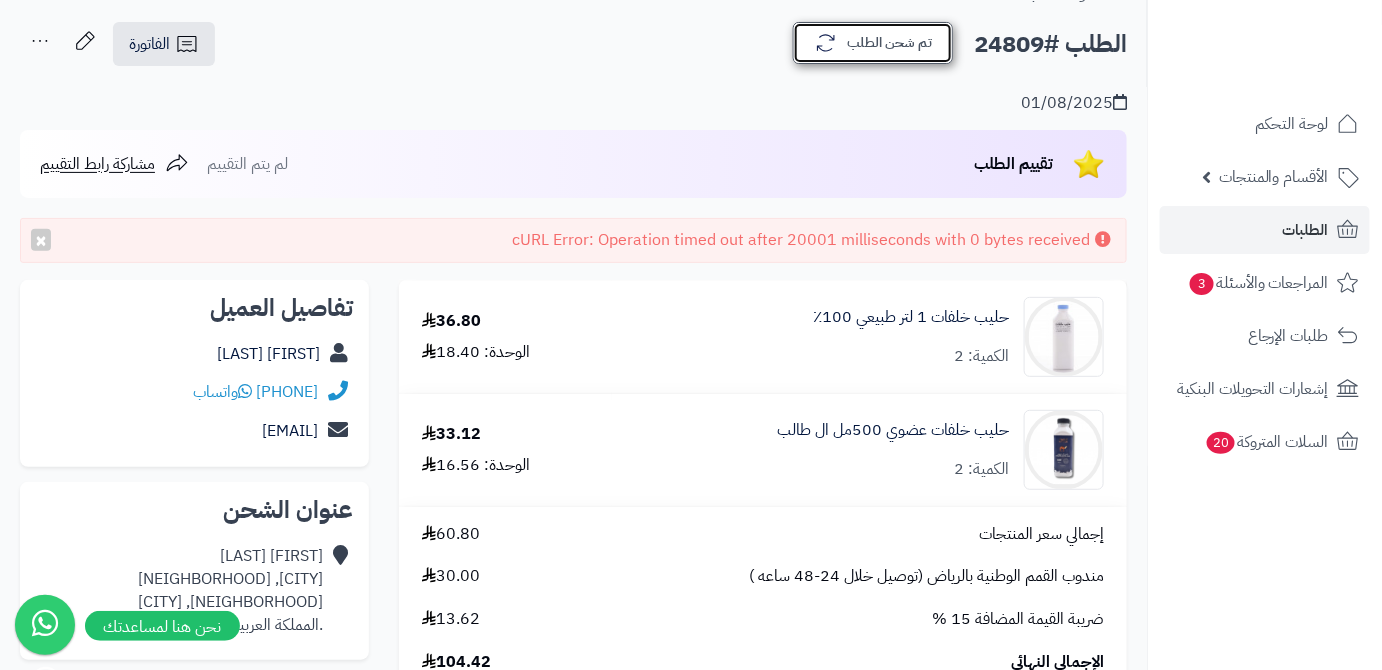 click on "تم شحن الطلب" at bounding box center (873, 43) 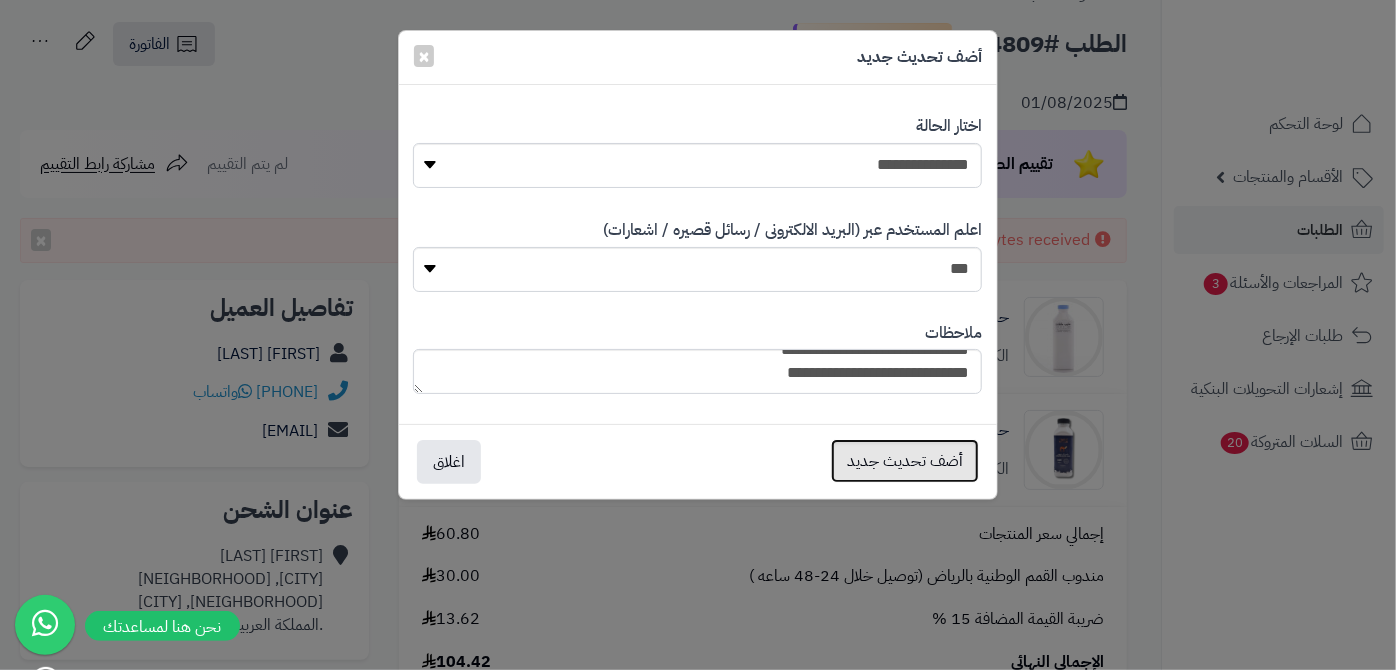 click on "أضف تحديث جديد" at bounding box center (905, 461) 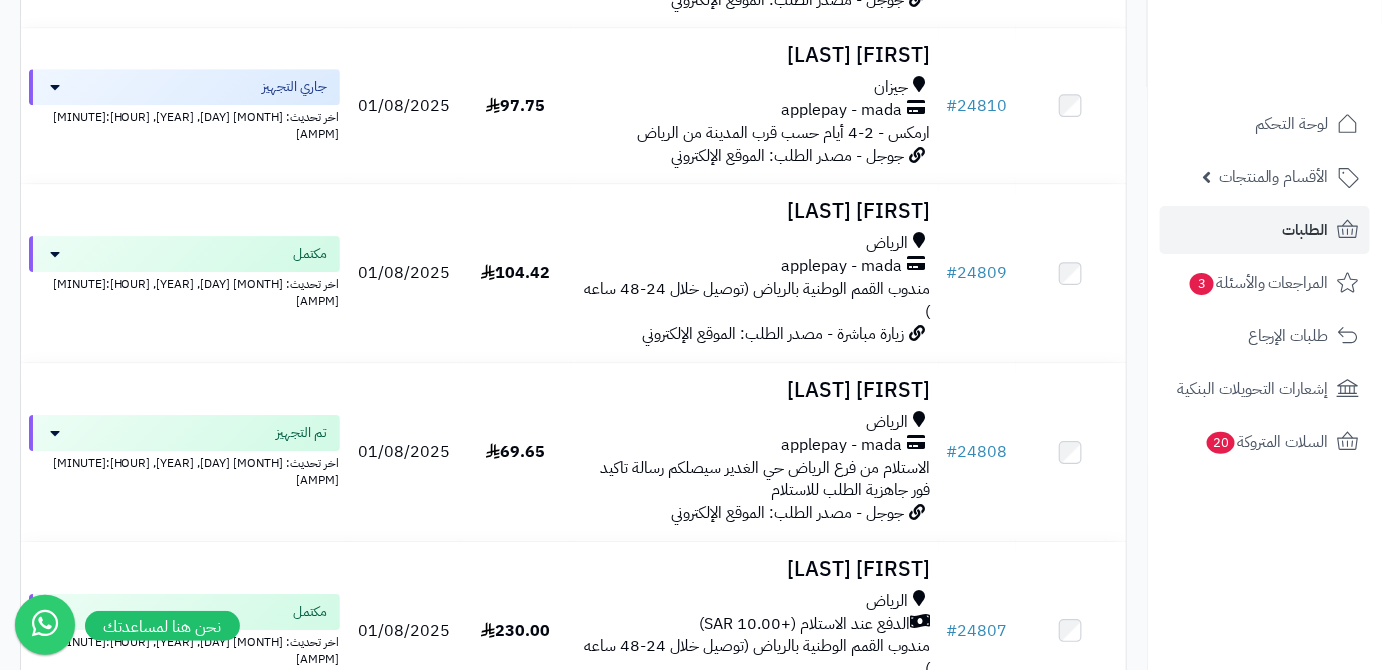 scroll, scrollTop: 2000, scrollLeft: 0, axis: vertical 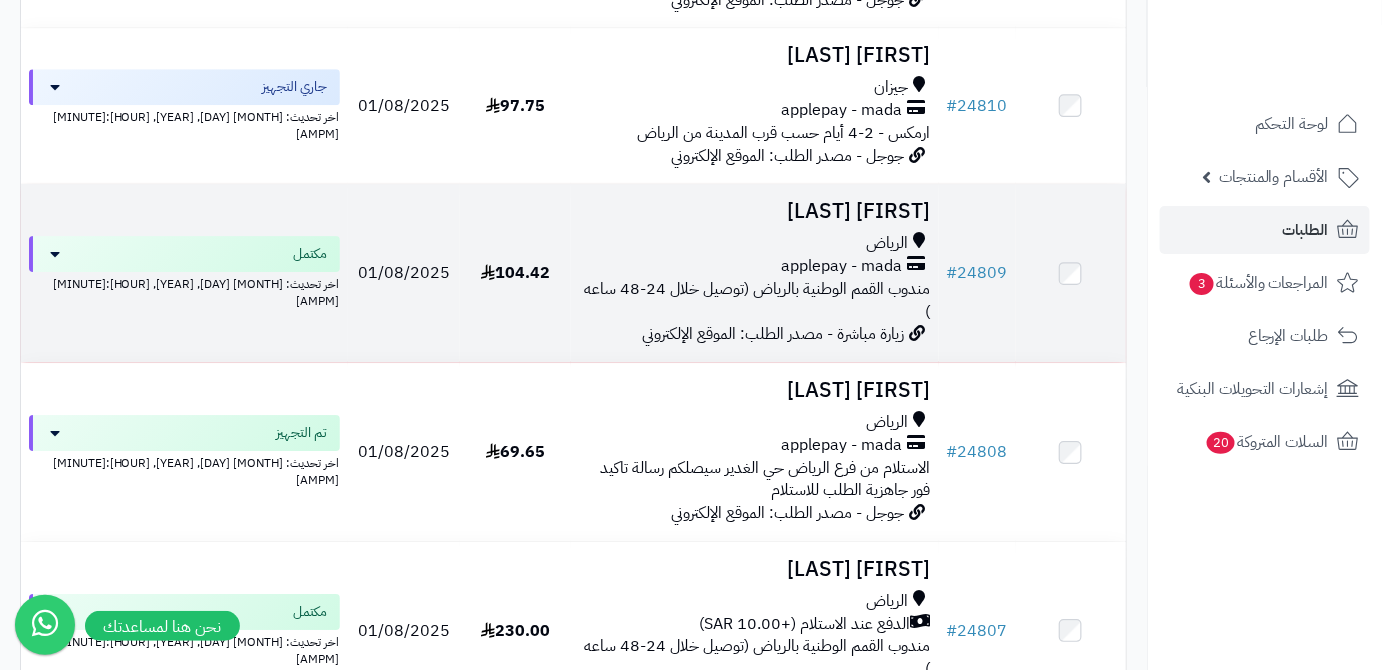 click on "[FIRST] [LAST]" at bounding box center [755, 211] 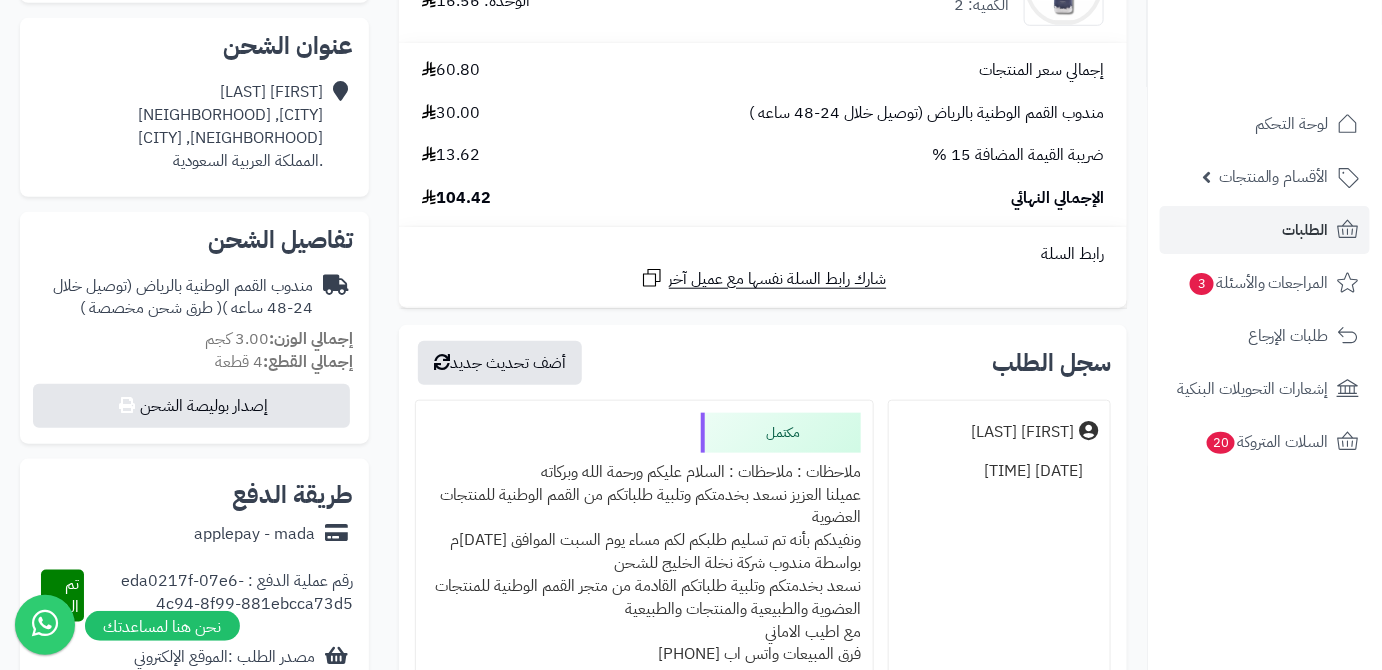 scroll, scrollTop: 454, scrollLeft: 0, axis: vertical 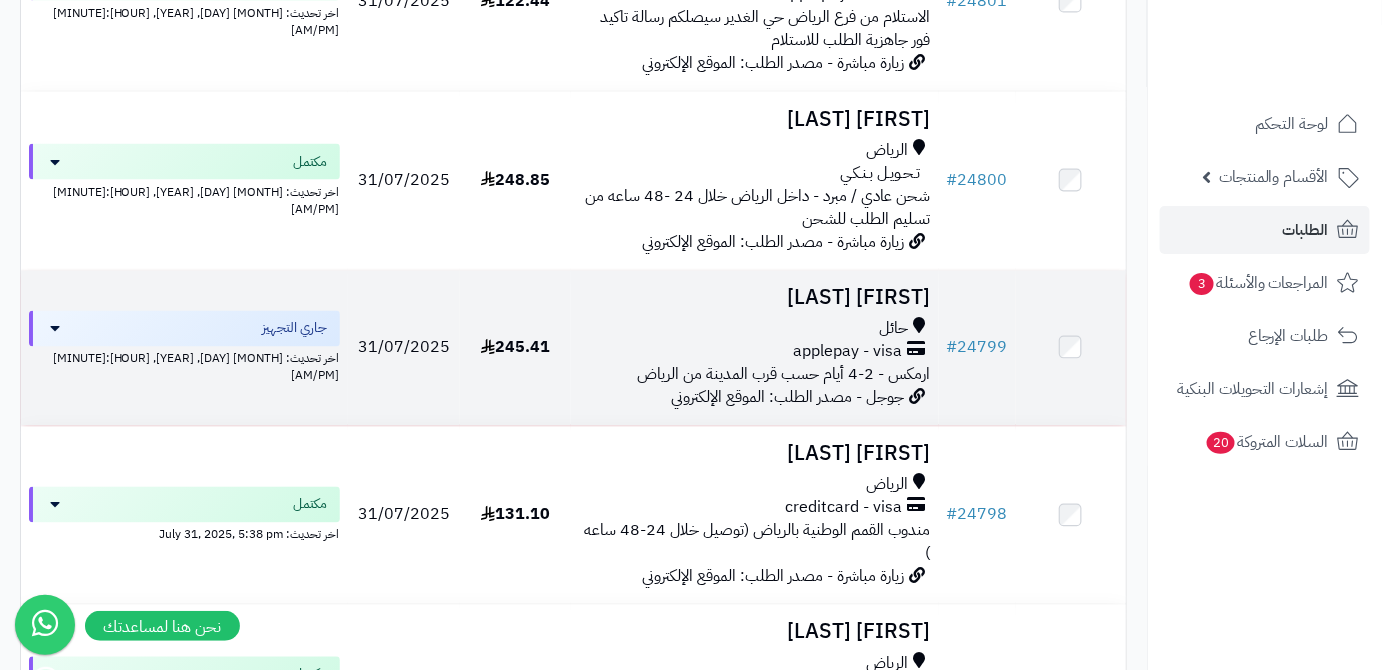 click on "Maha Al shammri" at bounding box center [755, 298] 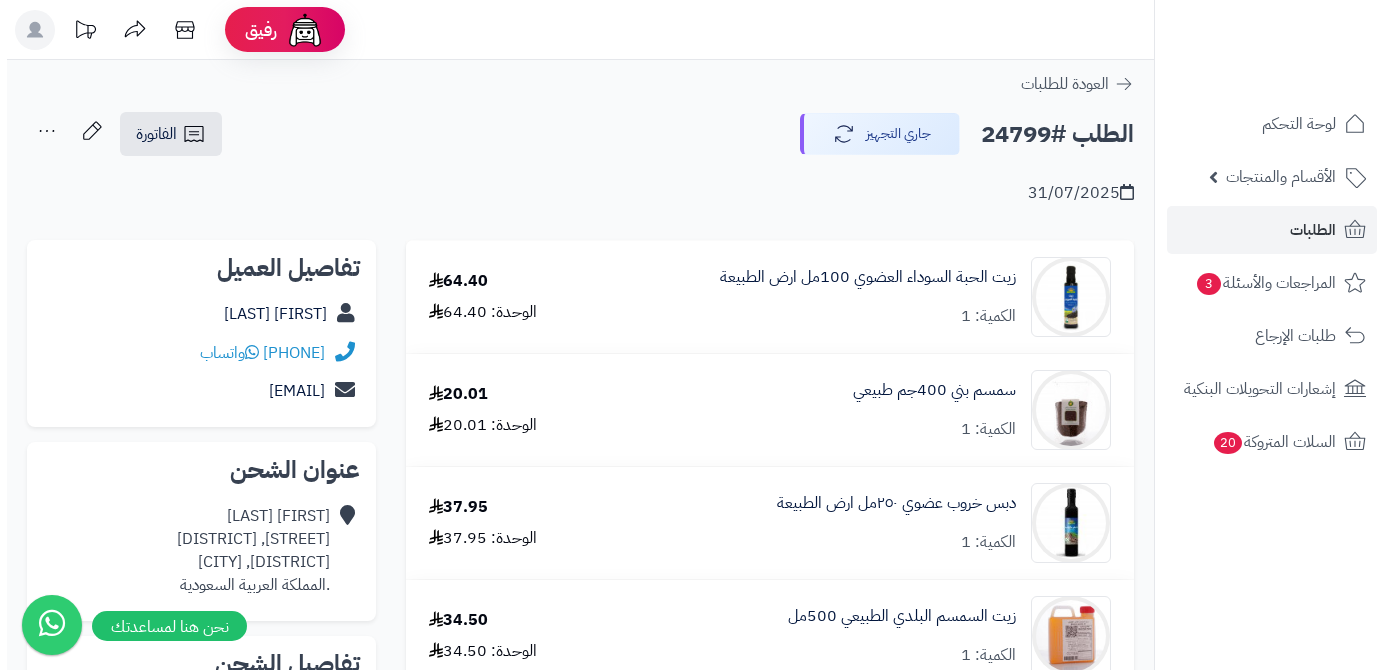 scroll, scrollTop: 0, scrollLeft: 0, axis: both 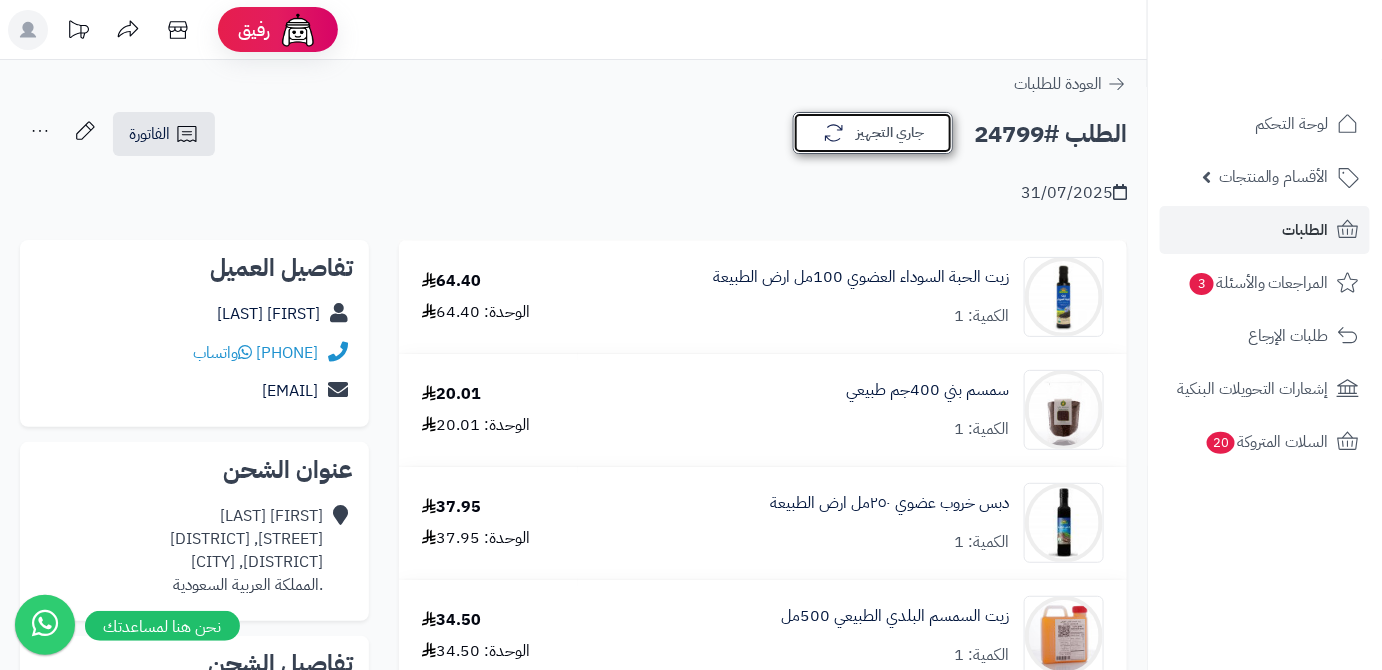 click on "جاري التجهيز" at bounding box center [873, 133] 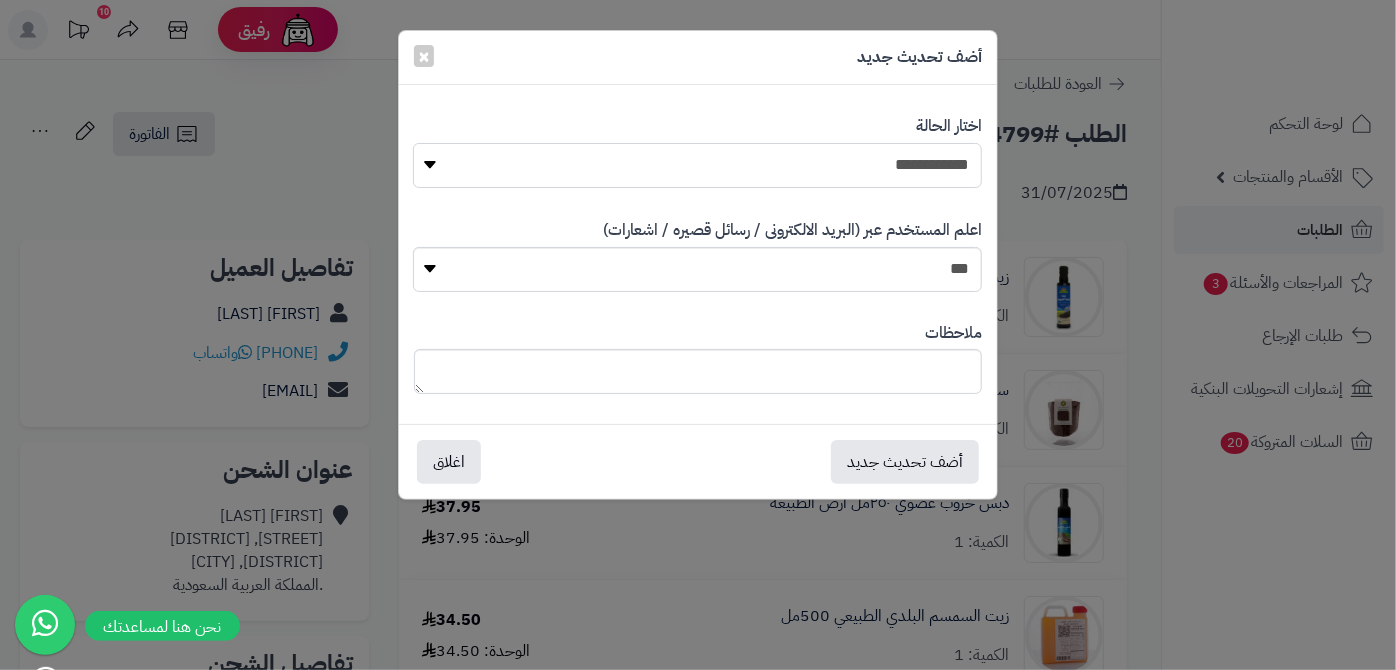 drag, startPoint x: 845, startPoint y: 160, endPoint x: 845, endPoint y: 183, distance: 23 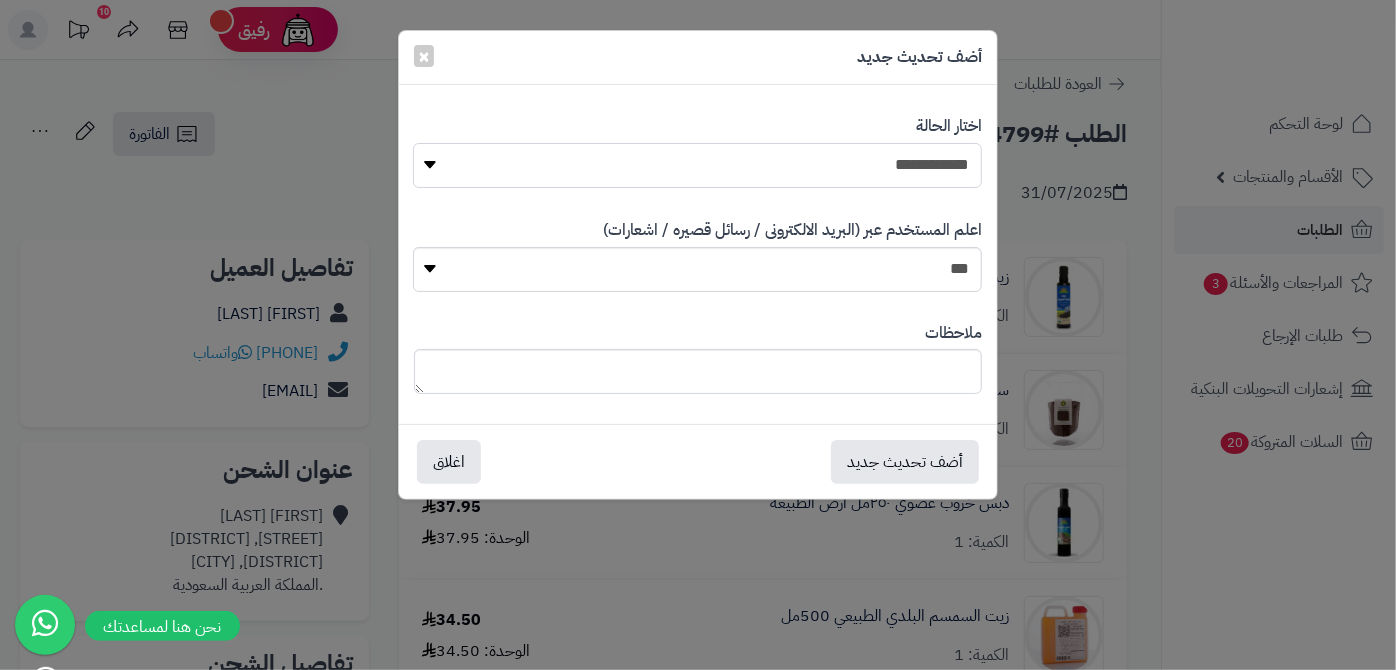 select on "*" 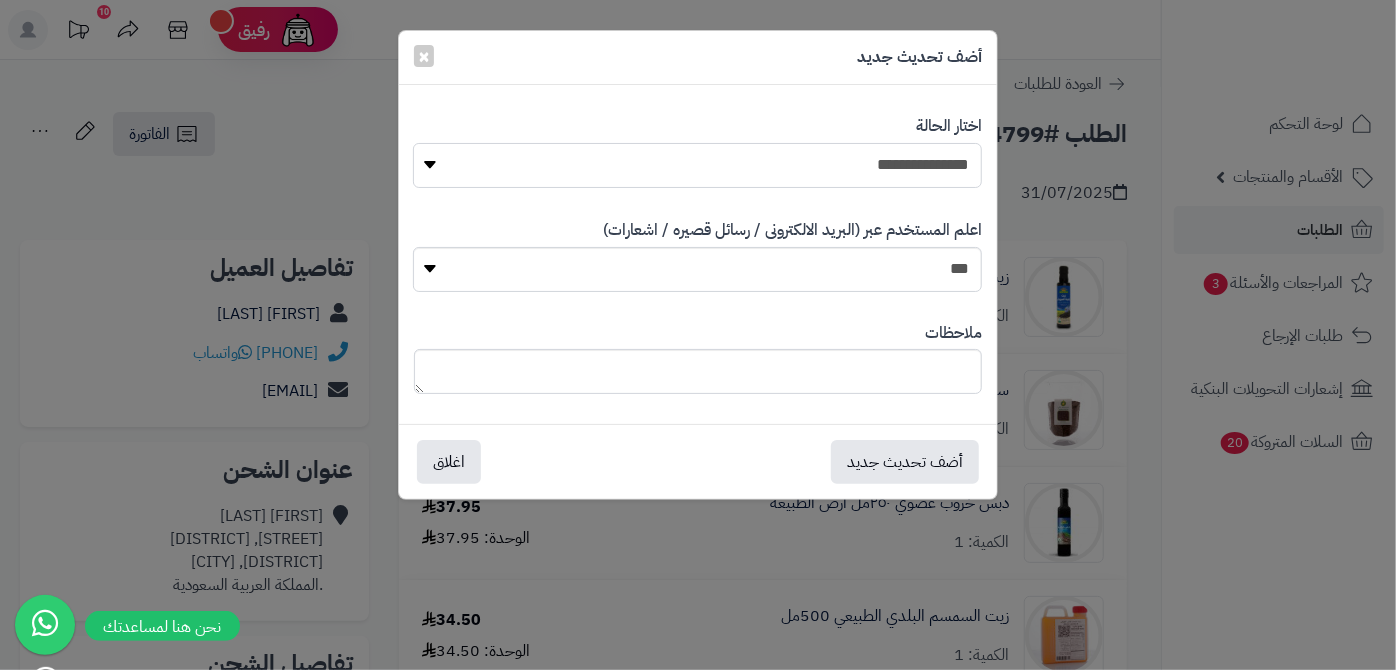 click on "**********" at bounding box center [697, 165] 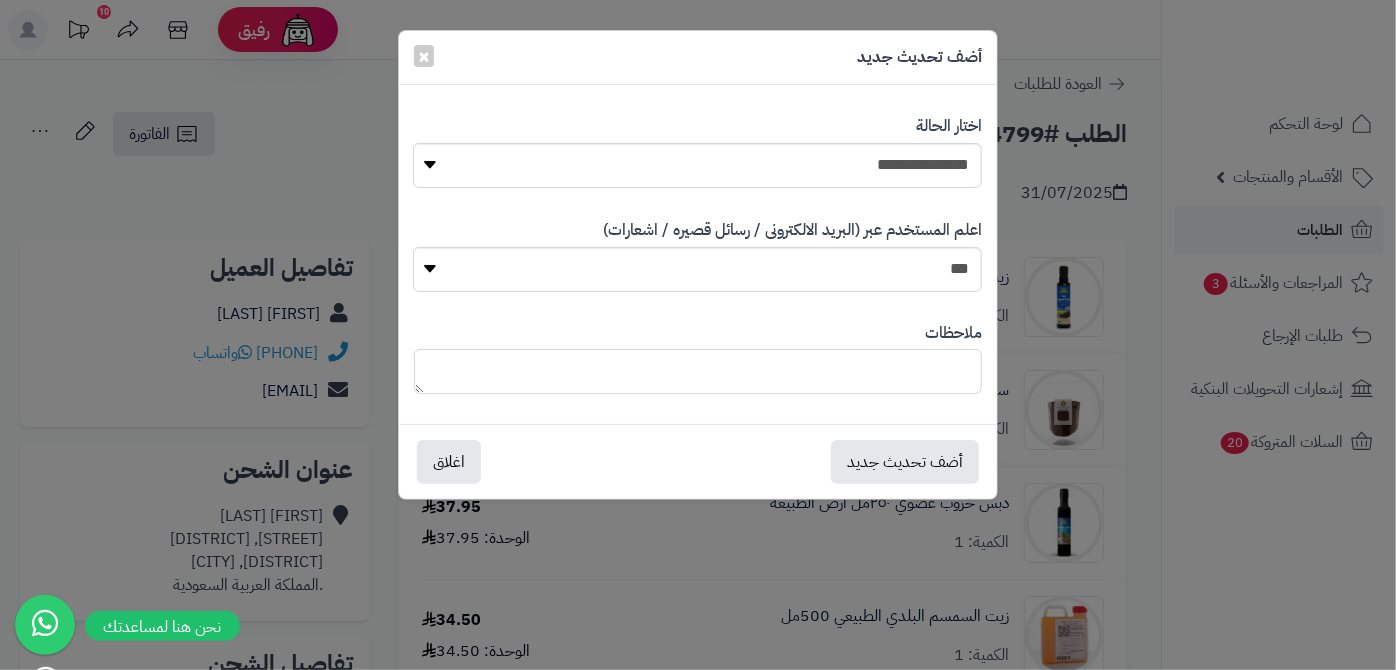 paste on "**********" 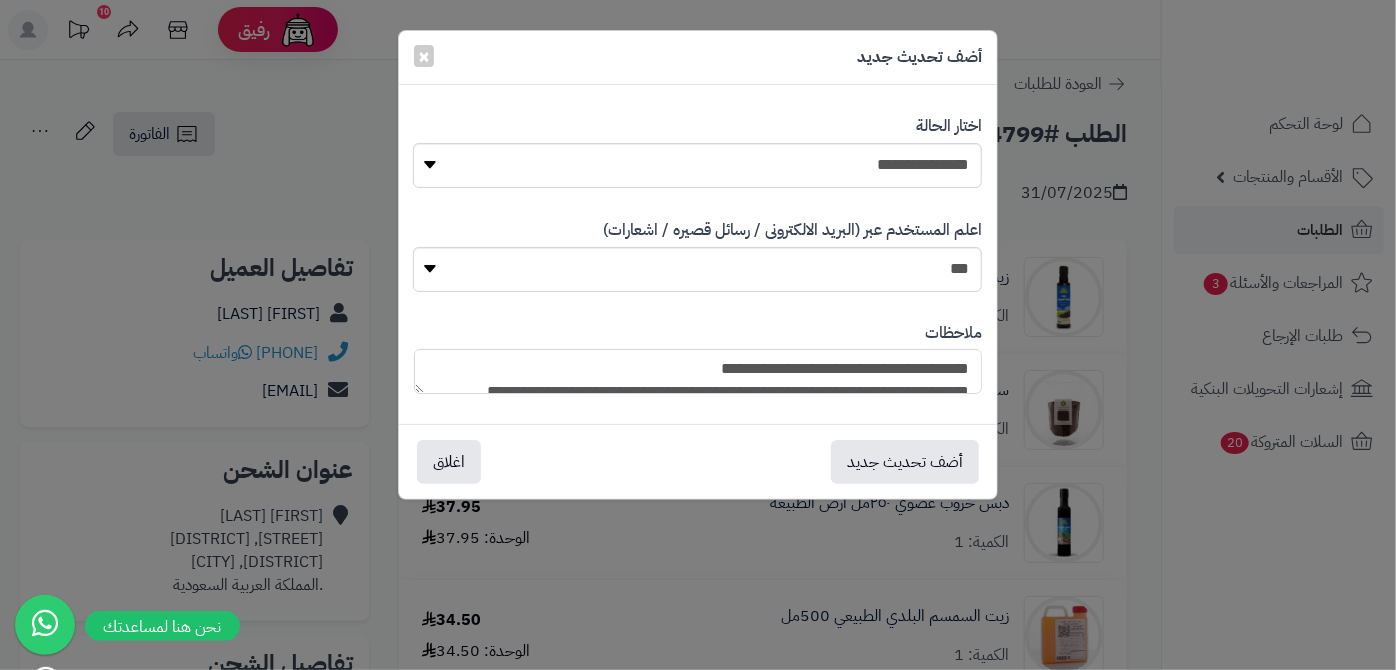 scroll, scrollTop: 193, scrollLeft: 0, axis: vertical 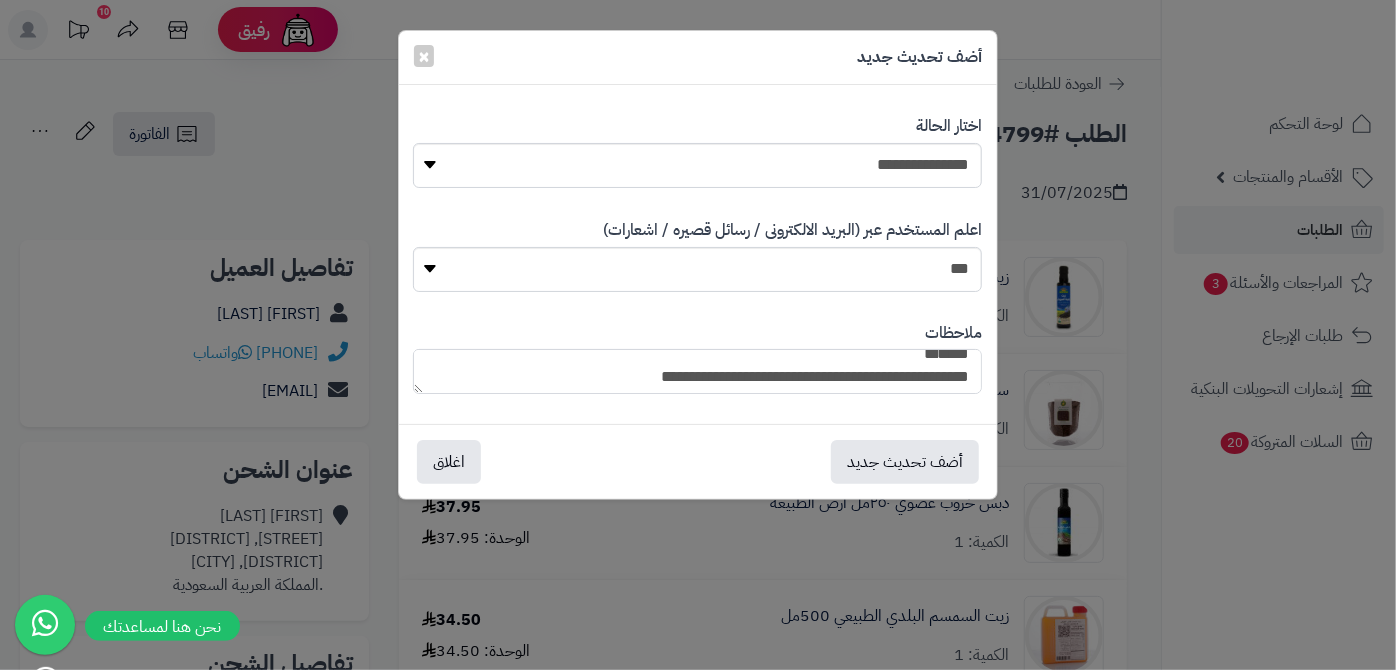 click on "**********" at bounding box center (697, 371) 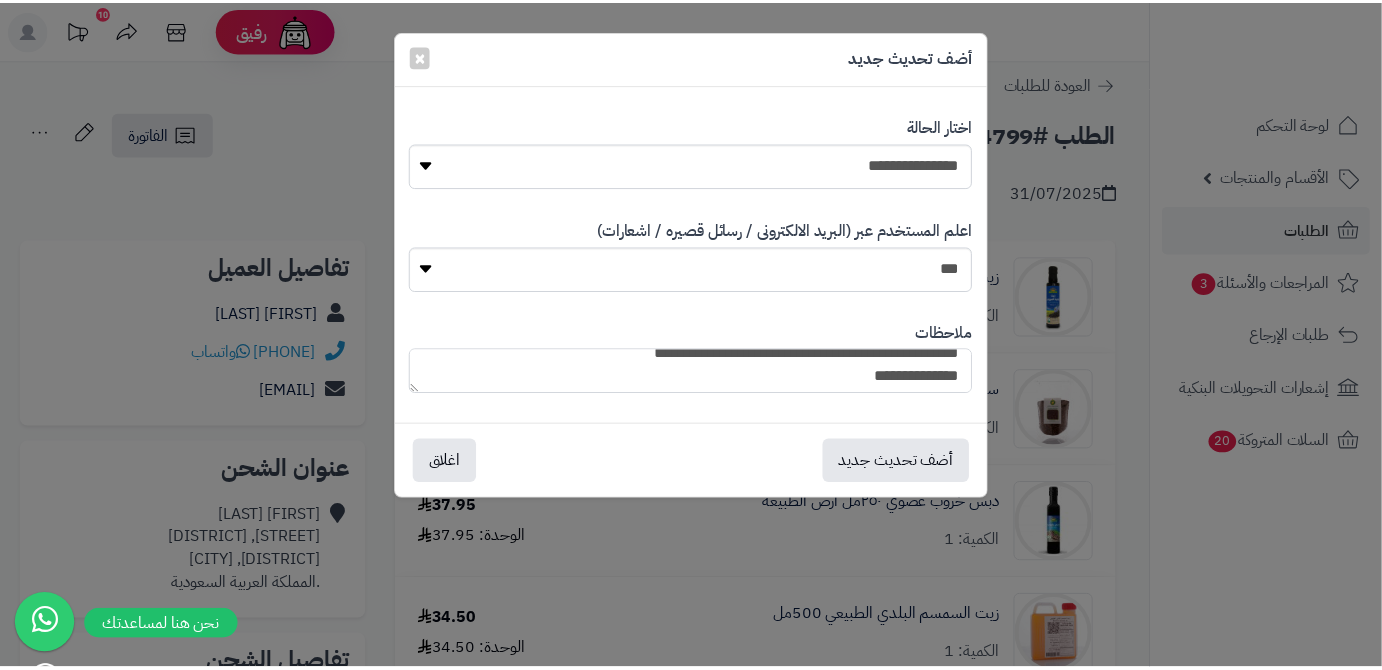 scroll, scrollTop: 74, scrollLeft: 0, axis: vertical 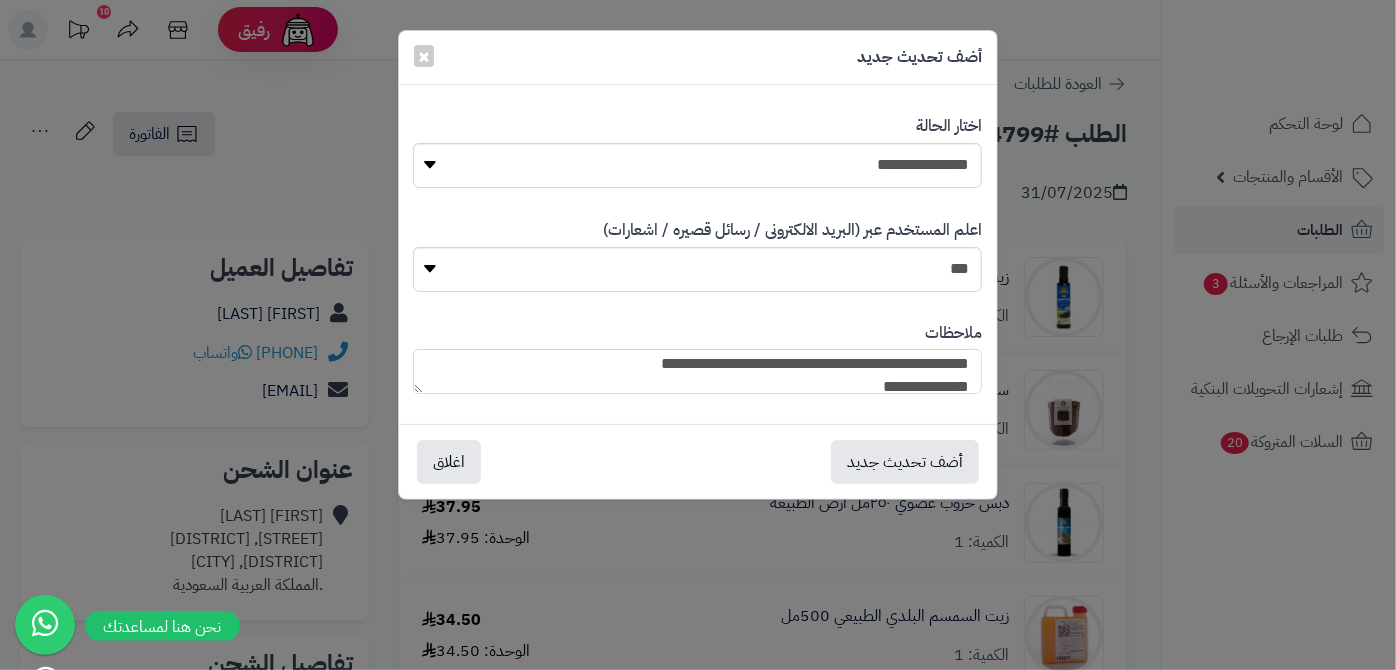 click on "**********" at bounding box center [697, 371] 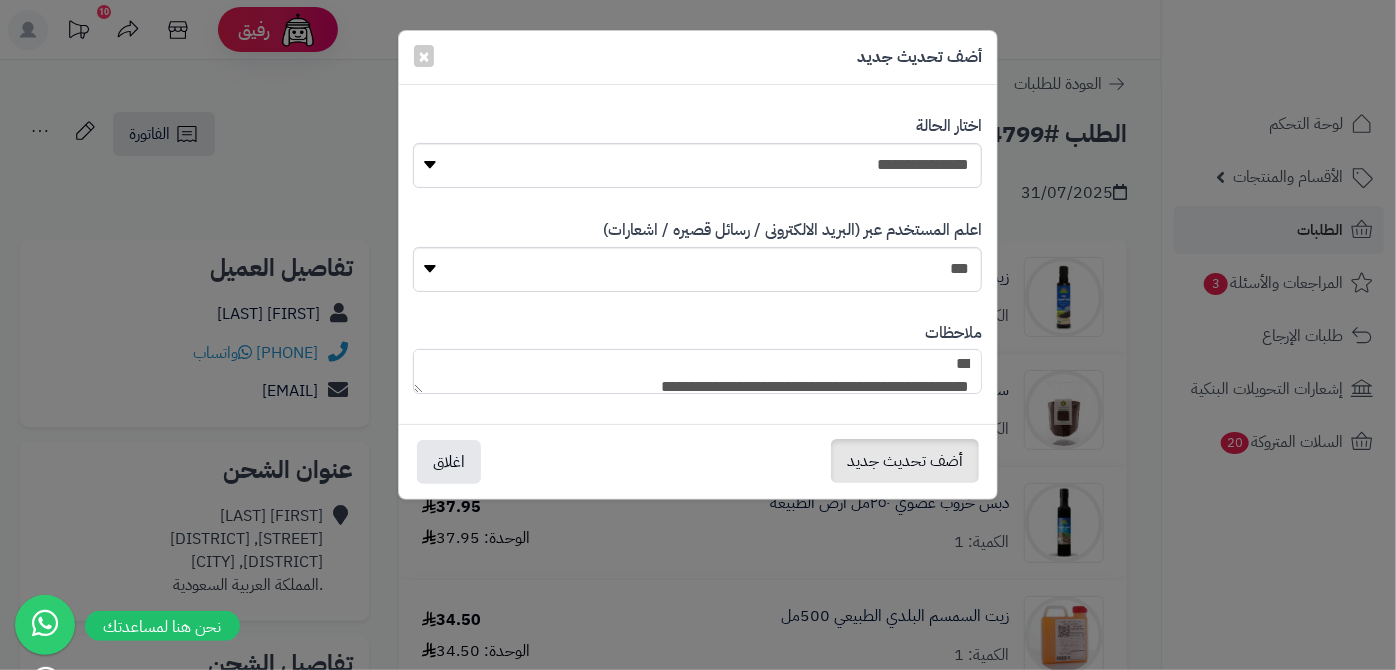 type on "**********" 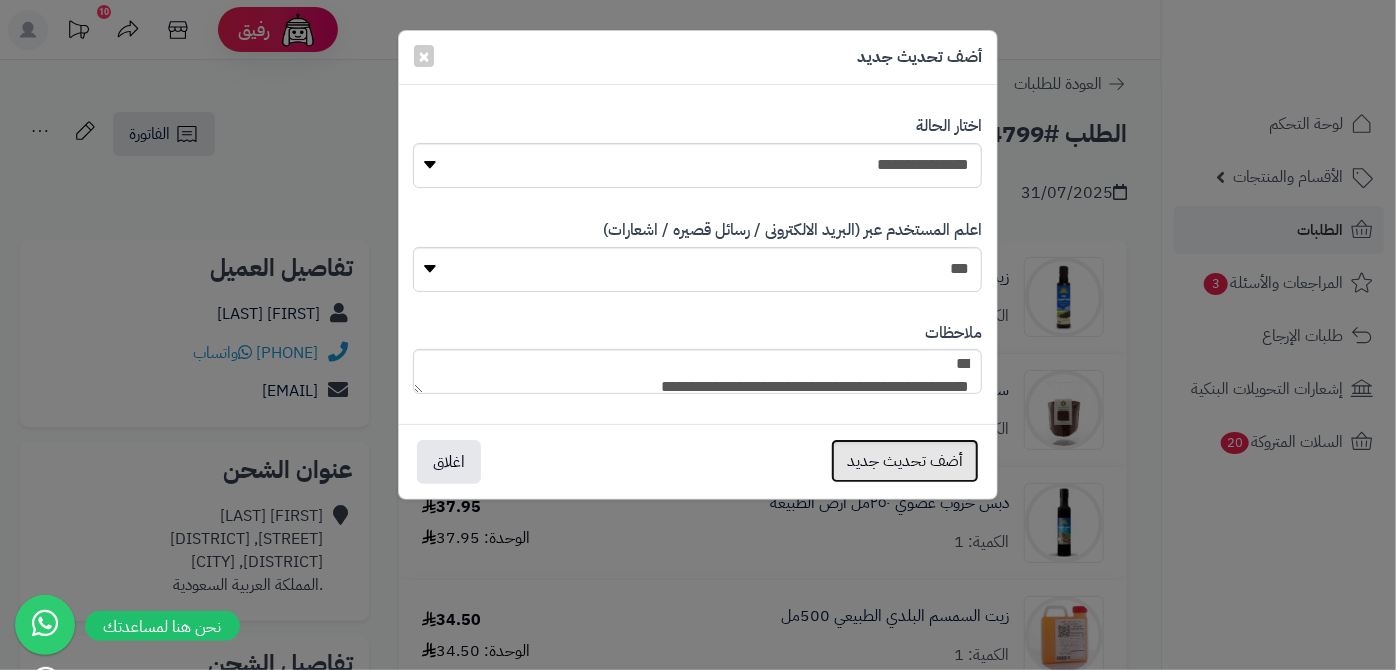 click on "أضف تحديث جديد" at bounding box center [905, 461] 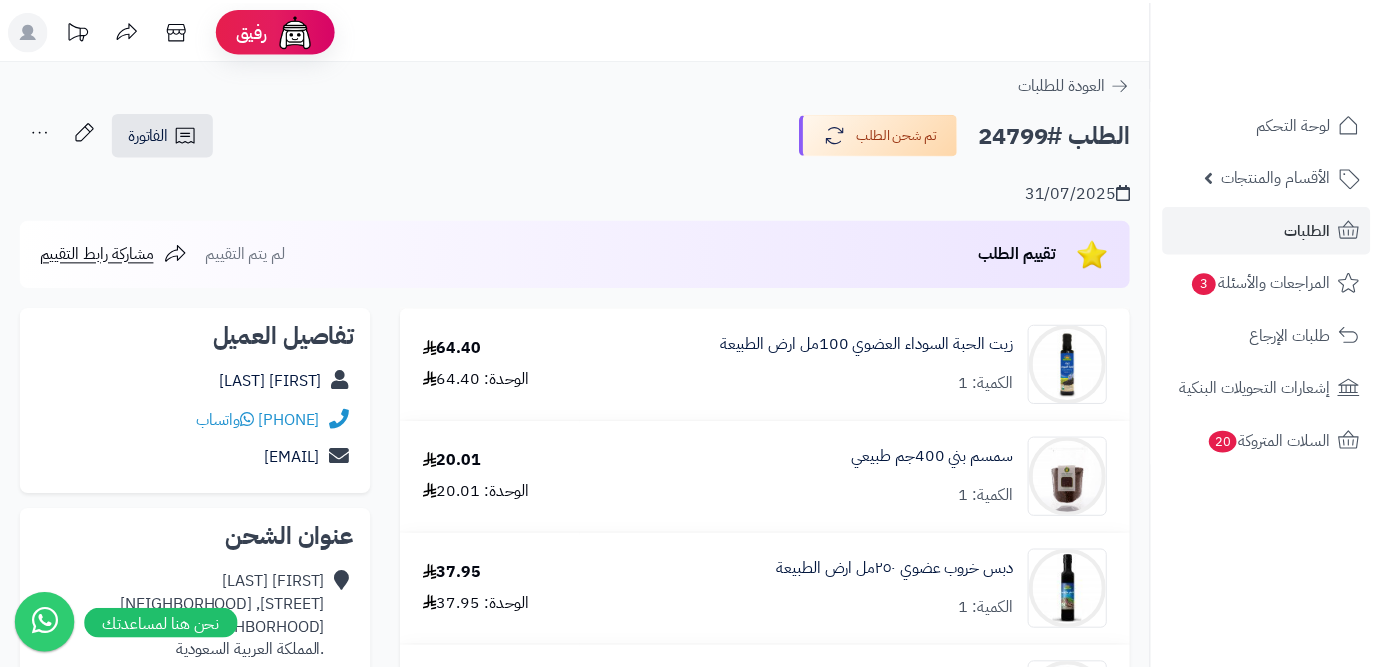scroll, scrollTop: 0, scrollLeft: 0, axis: both 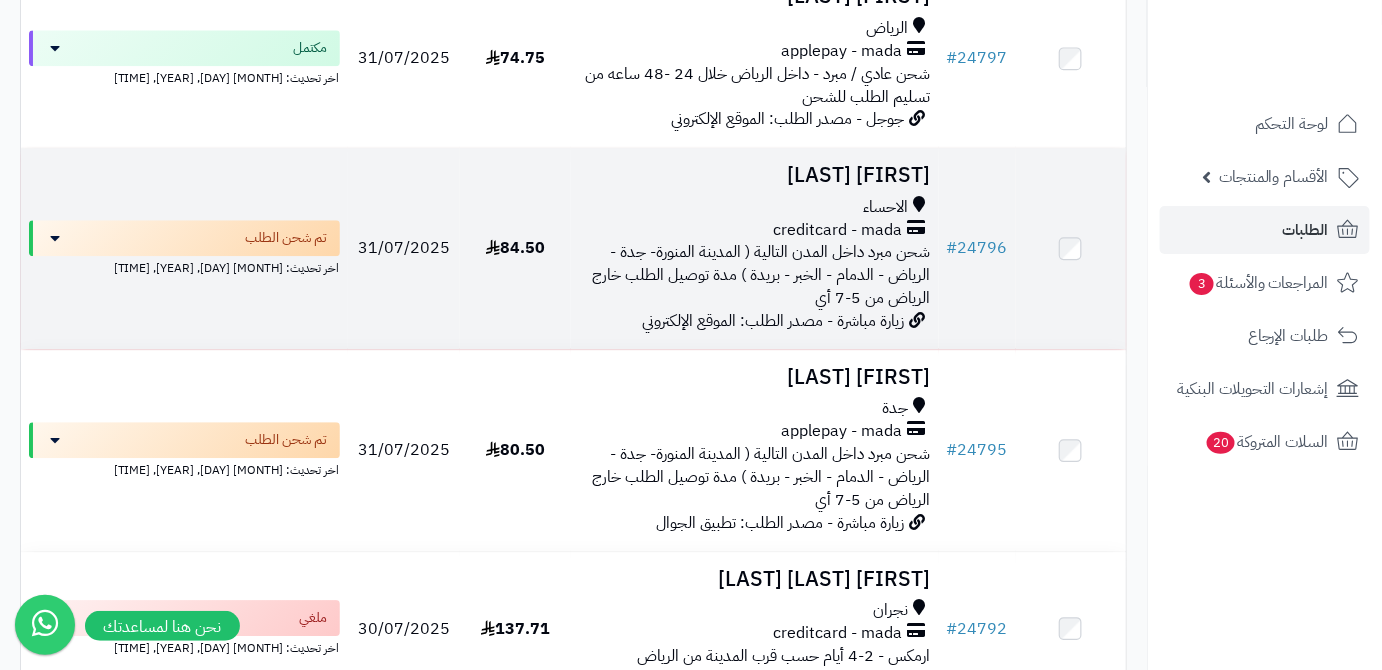 click on "[FIRST] [LAST]" at bounding box center (755, 175) 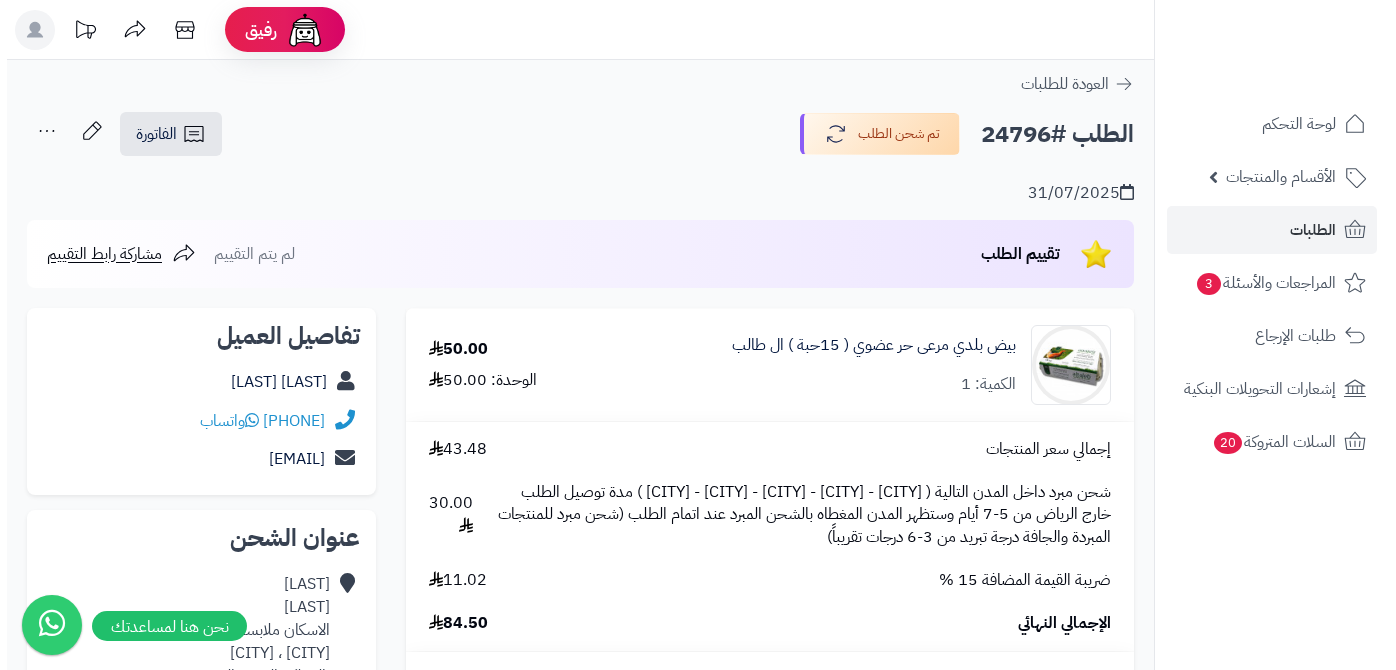 scroll, scrollTop: 0, scrollLeft: 0, axis: both 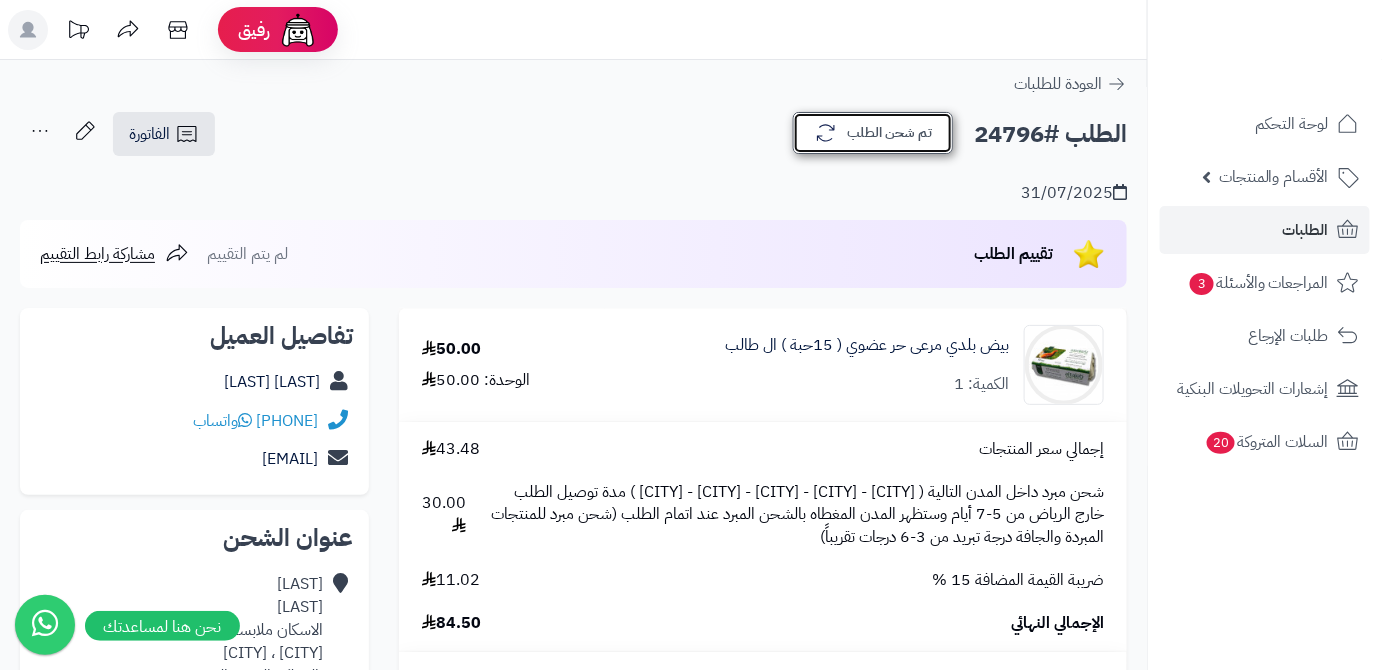 click on "تم شحن الطلب" at bounding box center [873, 133] 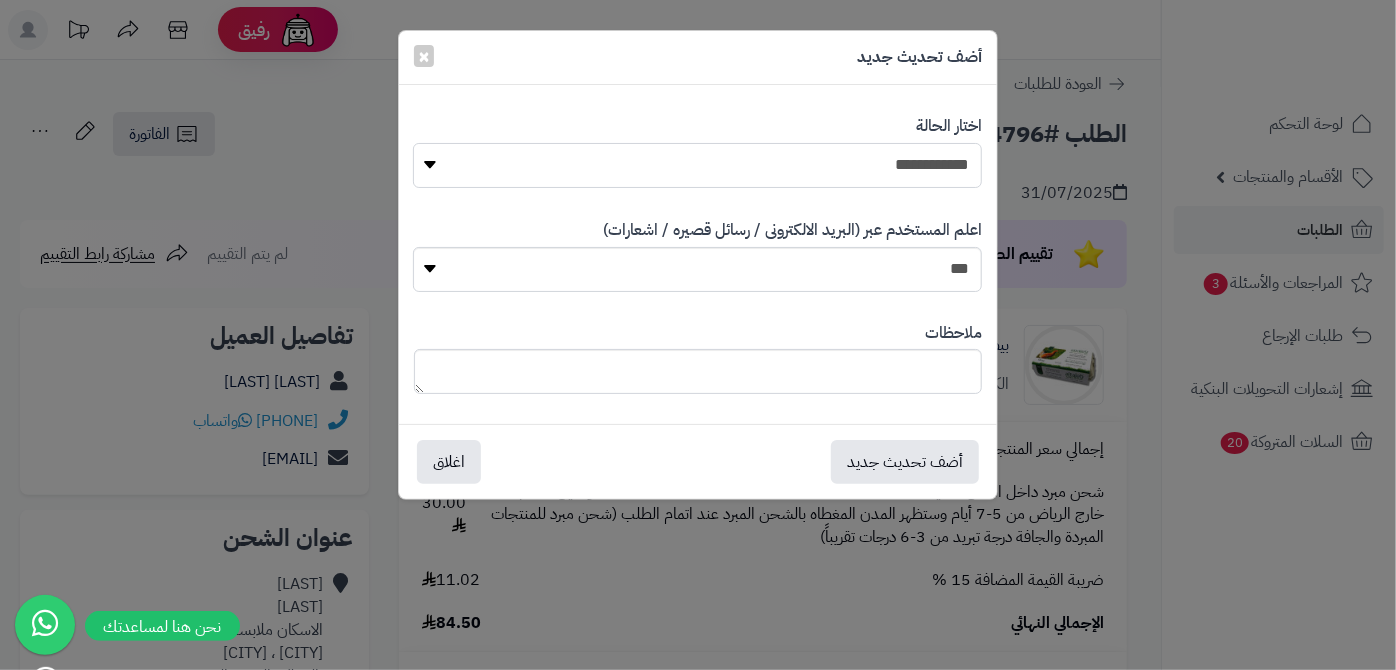 click on "**********" at bounding box center (697, 165) 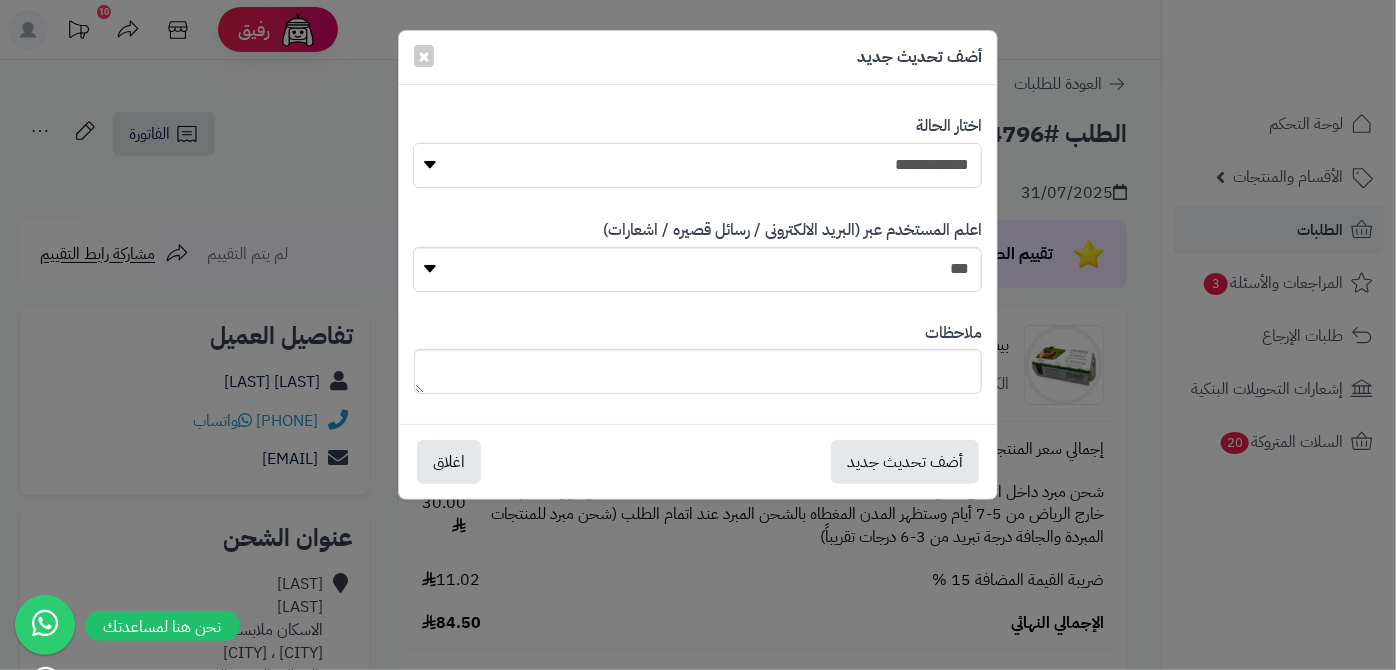 select on "*" 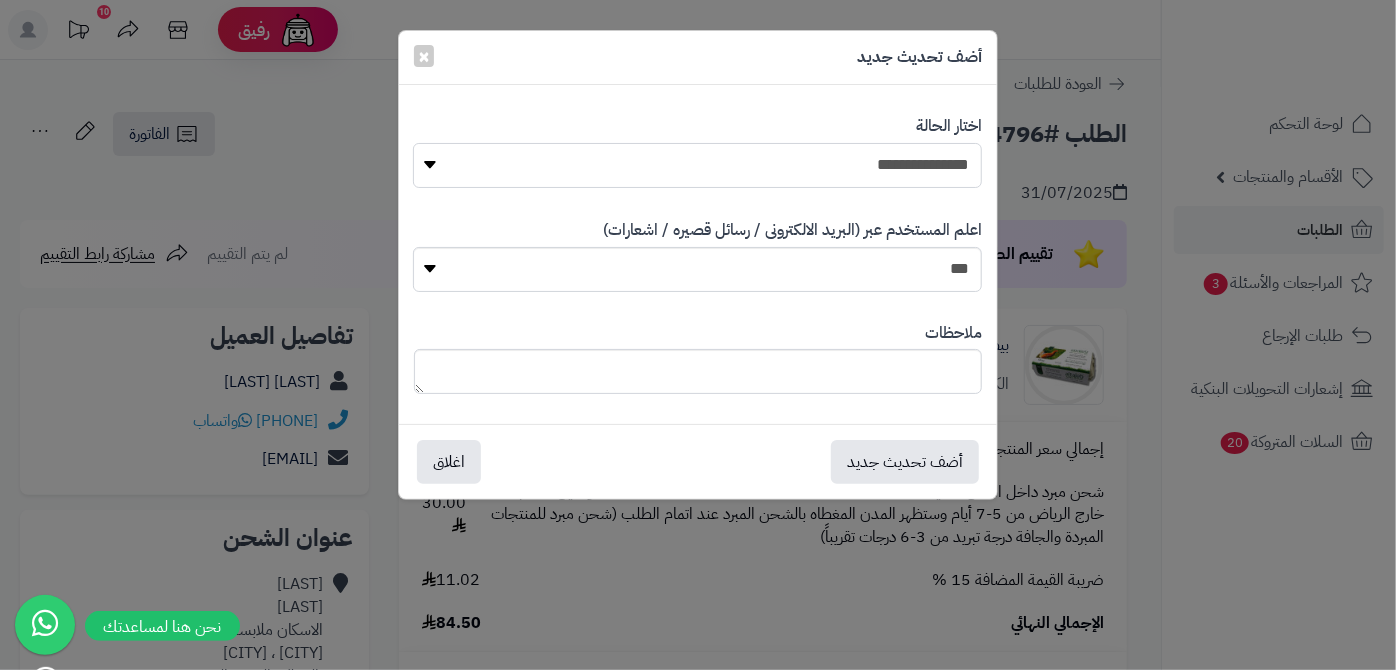 click on "**********" at bounding box center (697, 165) 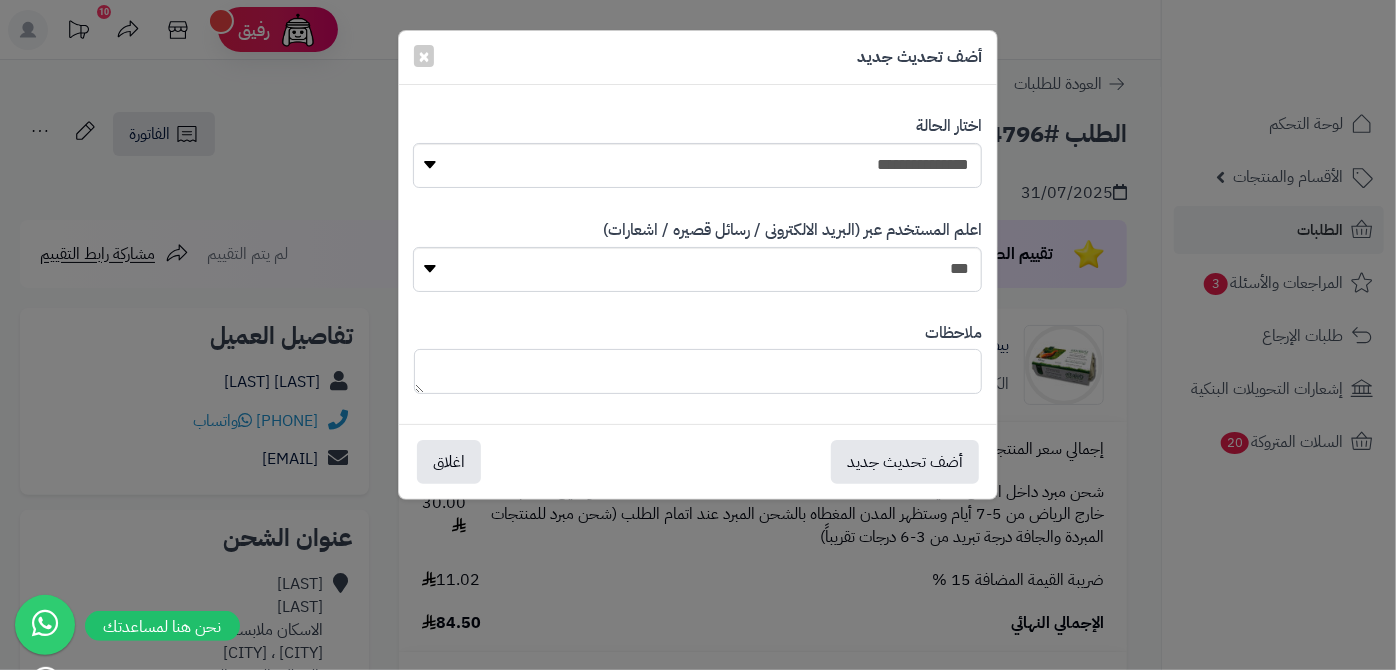 paste on "**********" 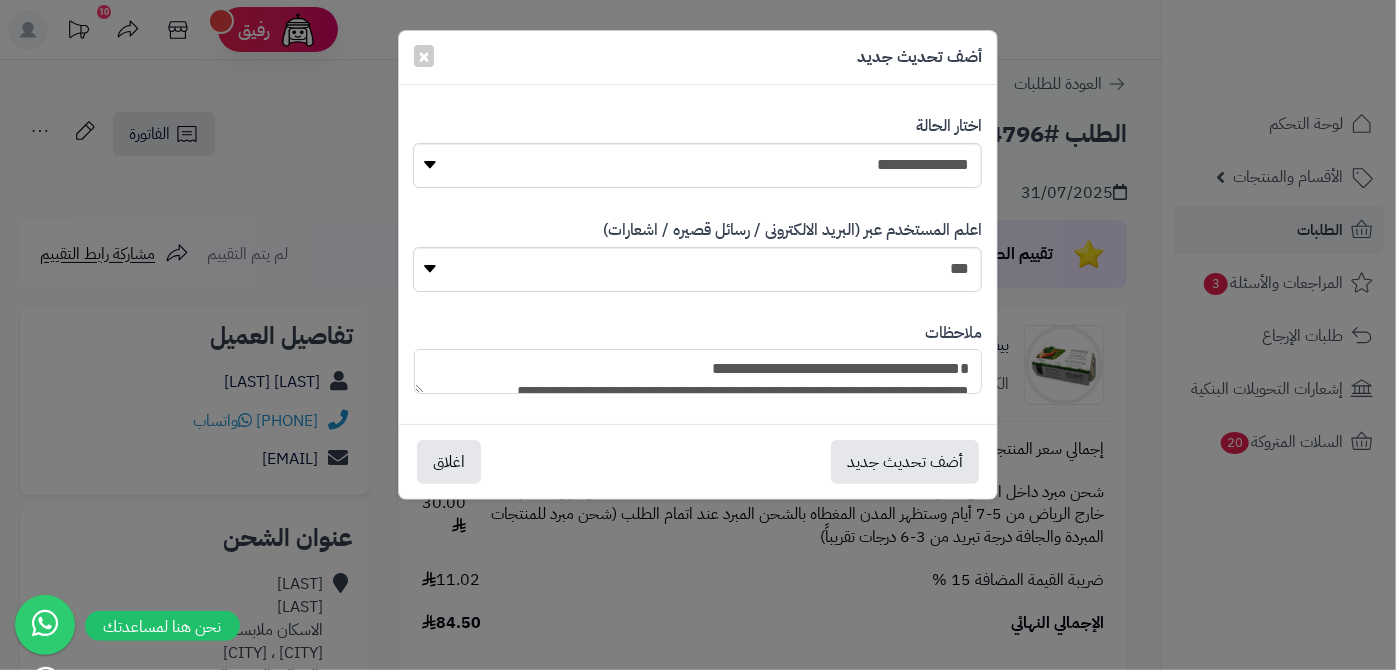 scroll, scrollTop: 216, scrollLeft: 0, axis: vertical 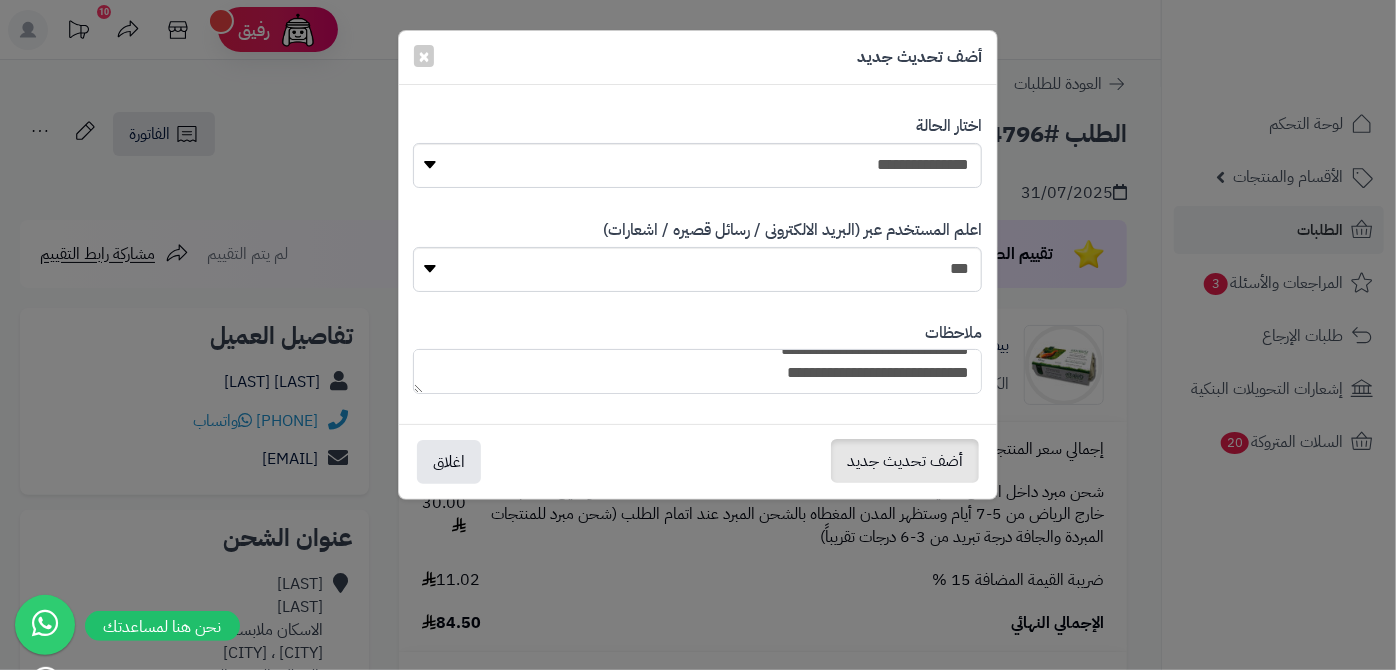 type on "**********" 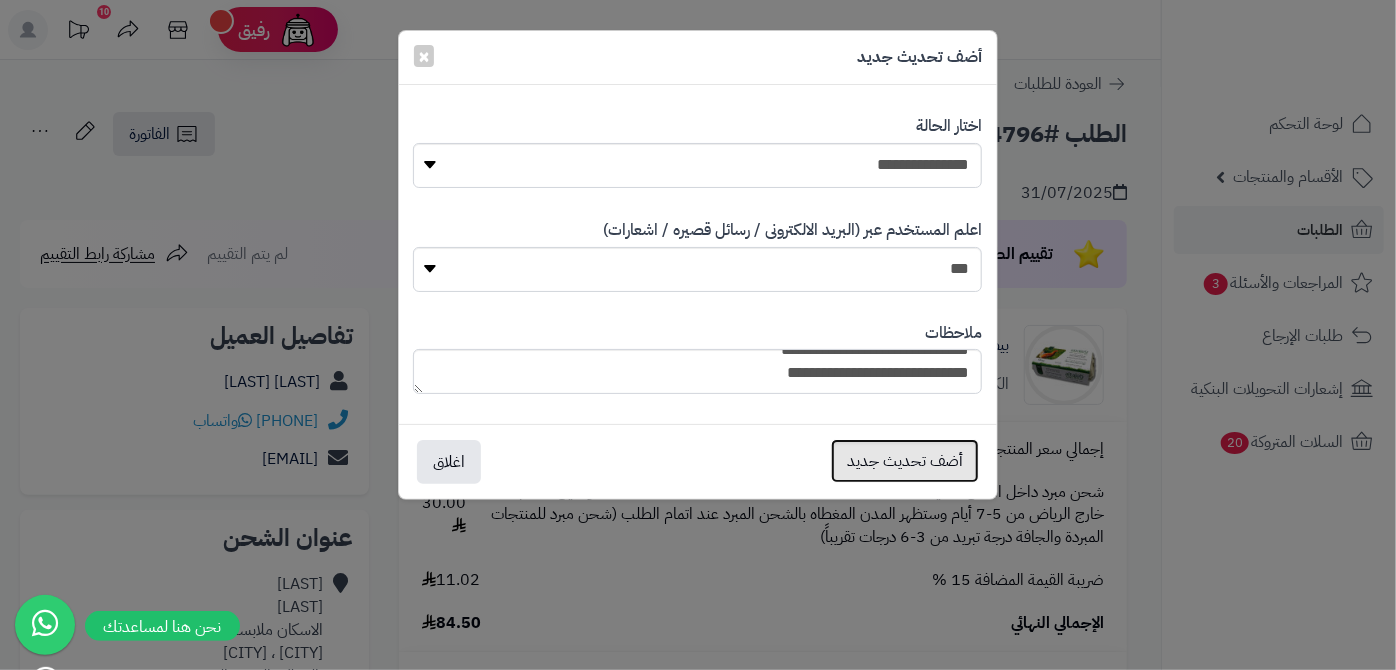 click on "أضف تحديث جديد" at bounding box center [905, 461] 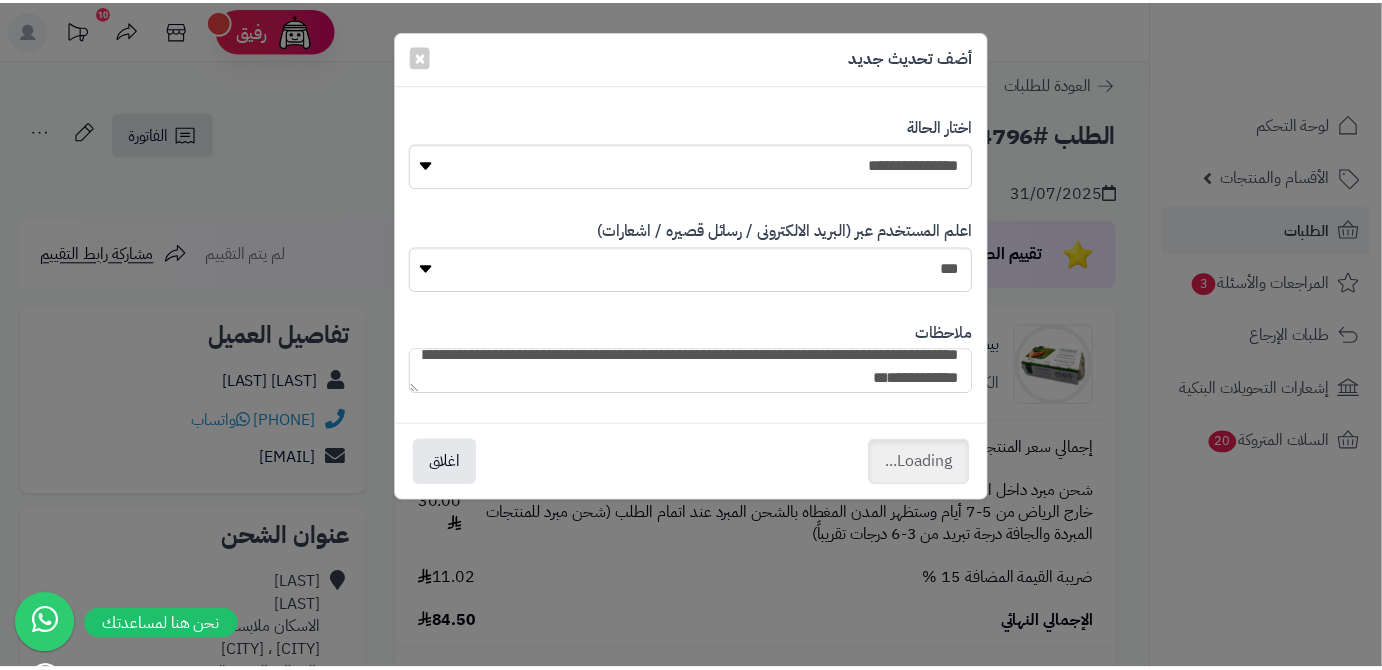 scroll, scrollTop: 70, scrollLeft: 0, axis: vertical 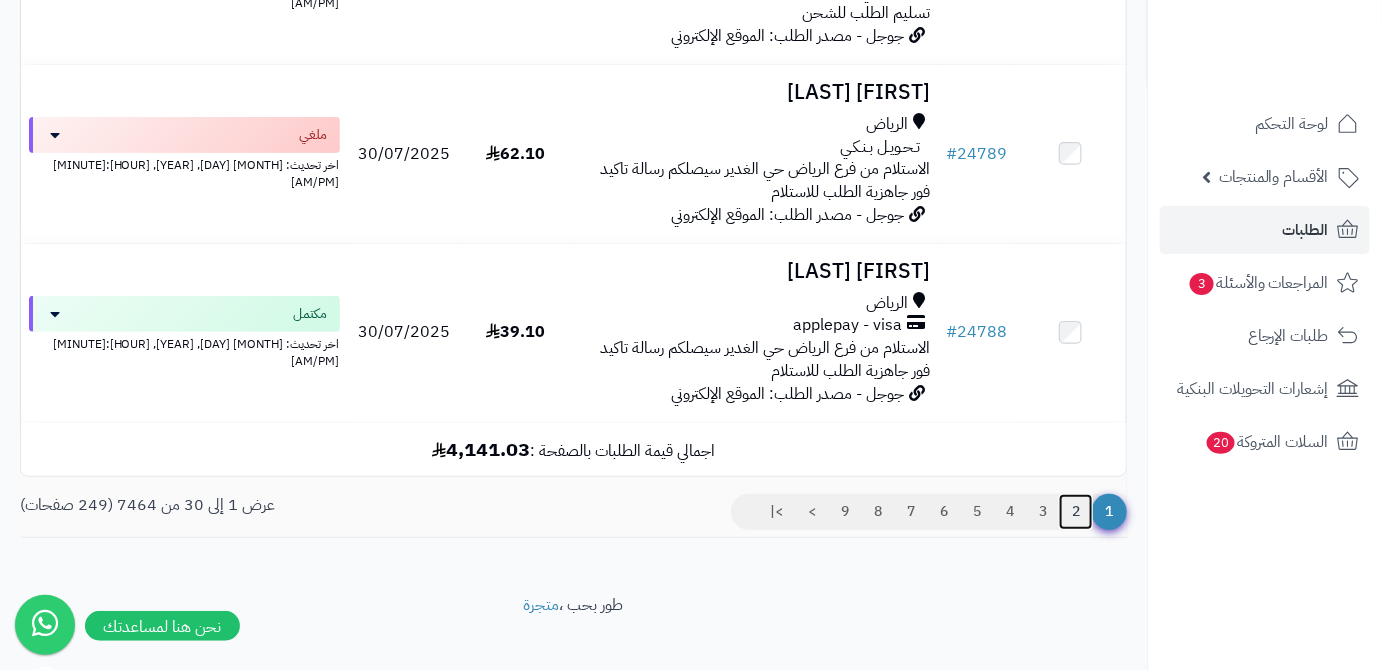 click on "2" at bounding box center [1076, 512] 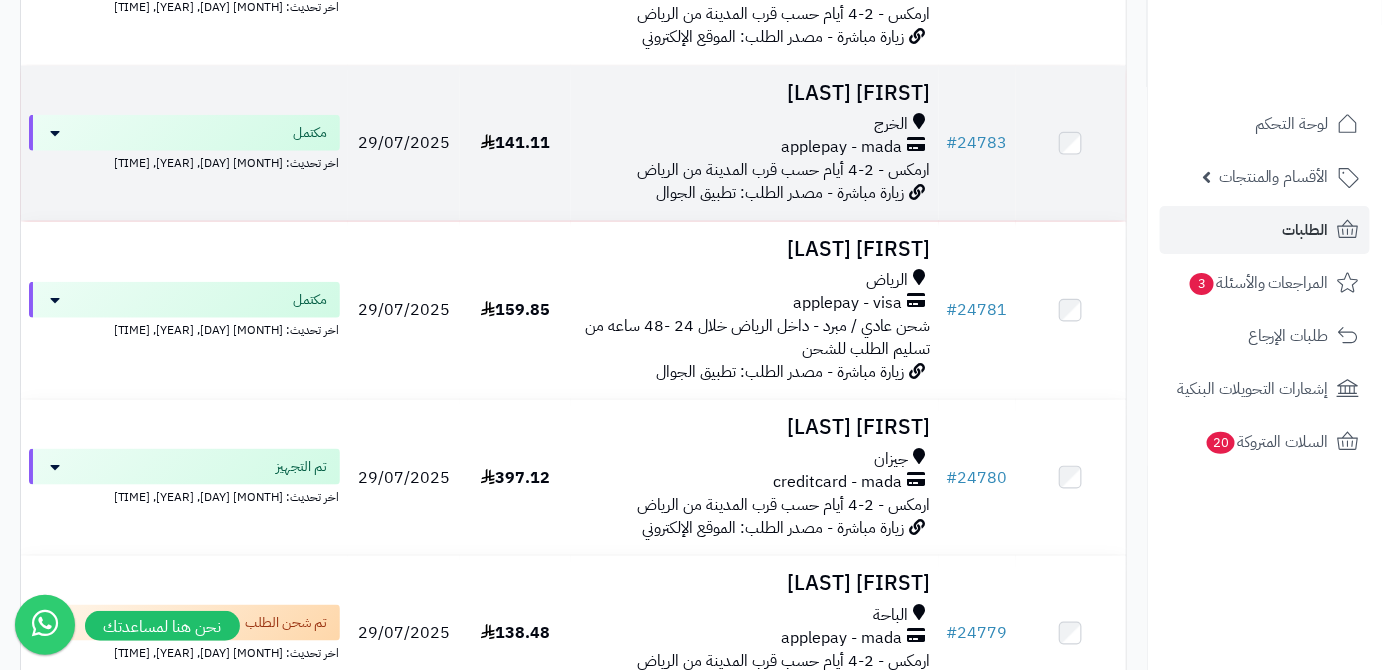 scroll, scrollTop: 545, scrollLeft: 0, axis: vertical 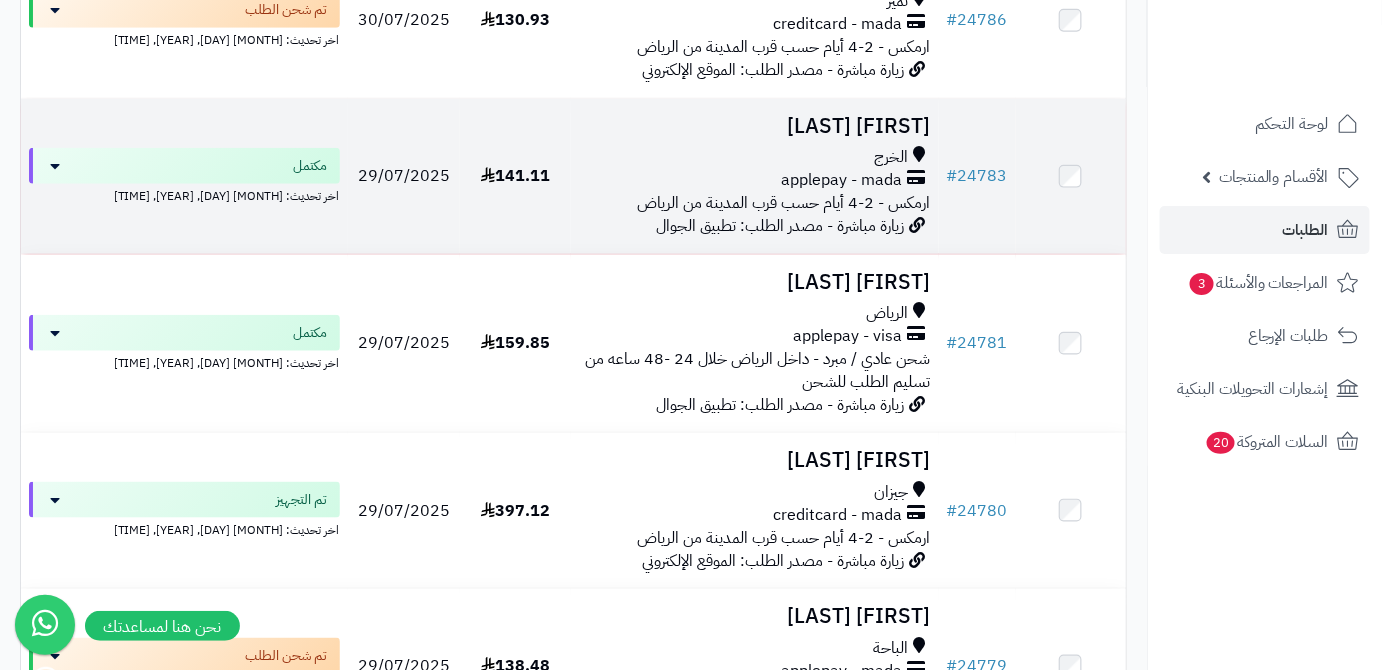 click on "[FIRST] [LAST]" at bounding box center (755, 126) 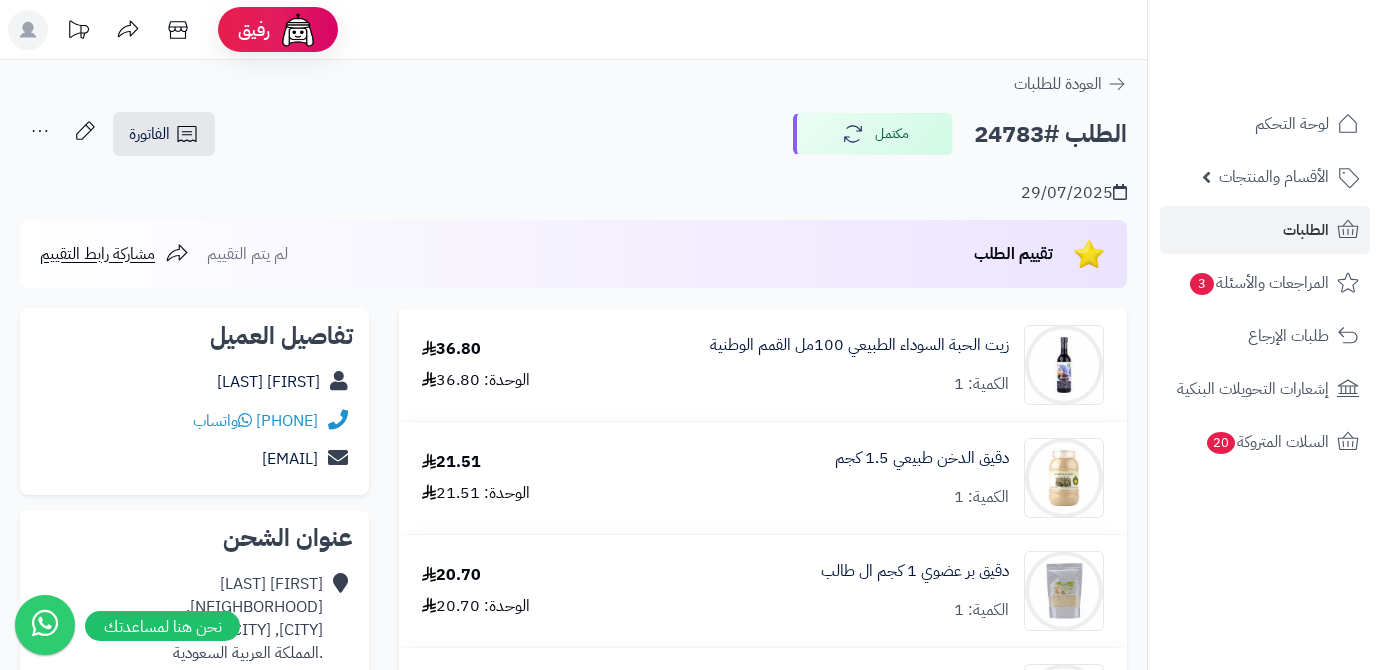 scroll, scrollTop: 0, scrollLeft: 0, axis: both 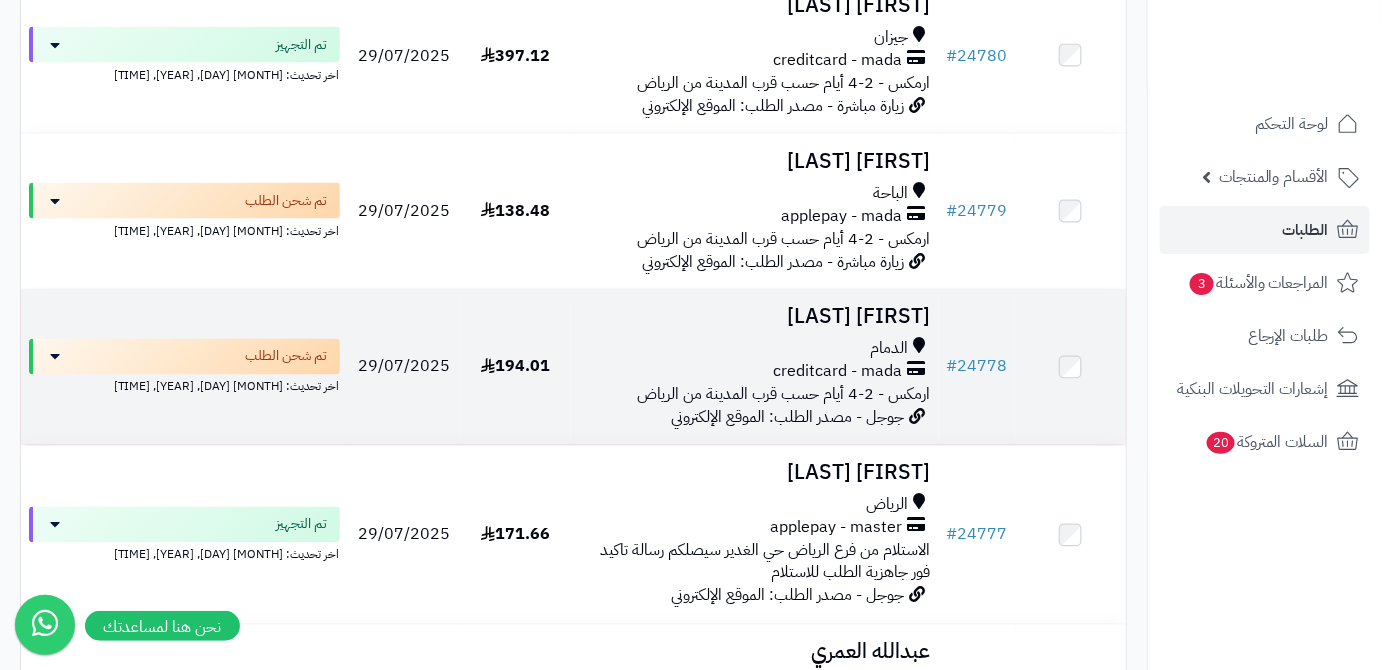 click on "[FIRST] [LAST]" at bounding box center (755, 317) 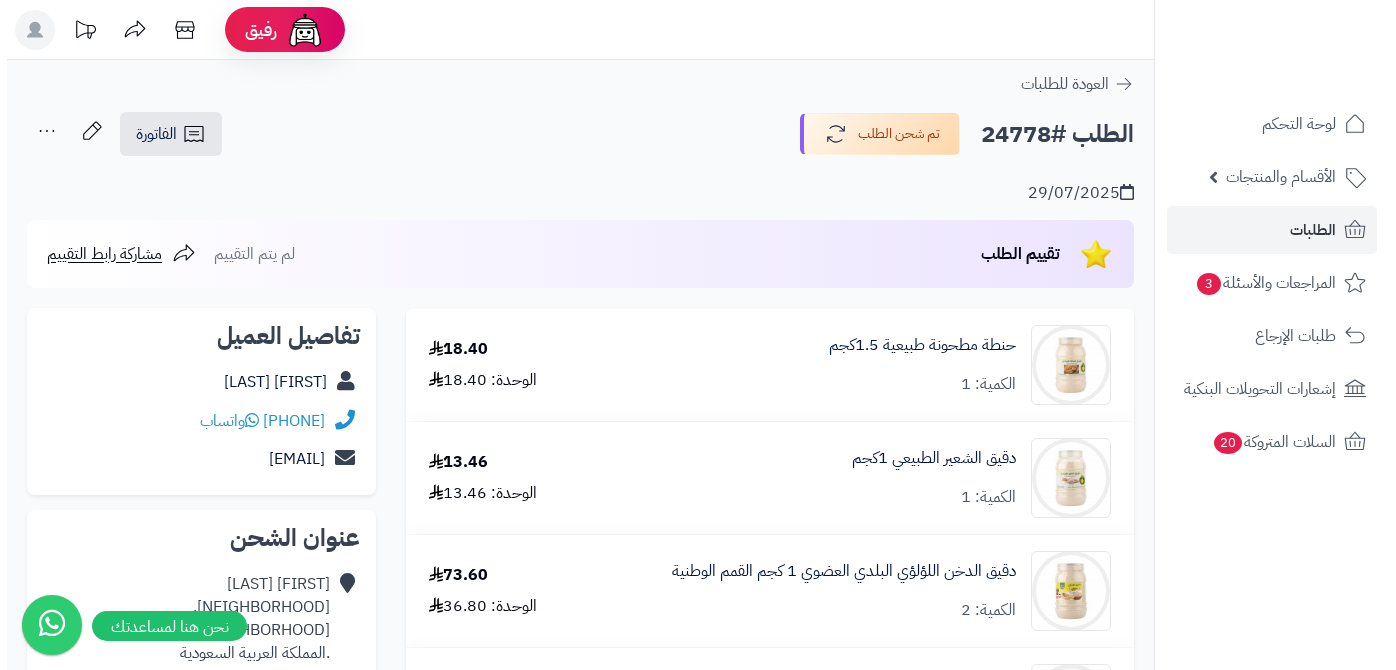 scroll, scrollTop: 0, scrollLeft: 0, axis: both 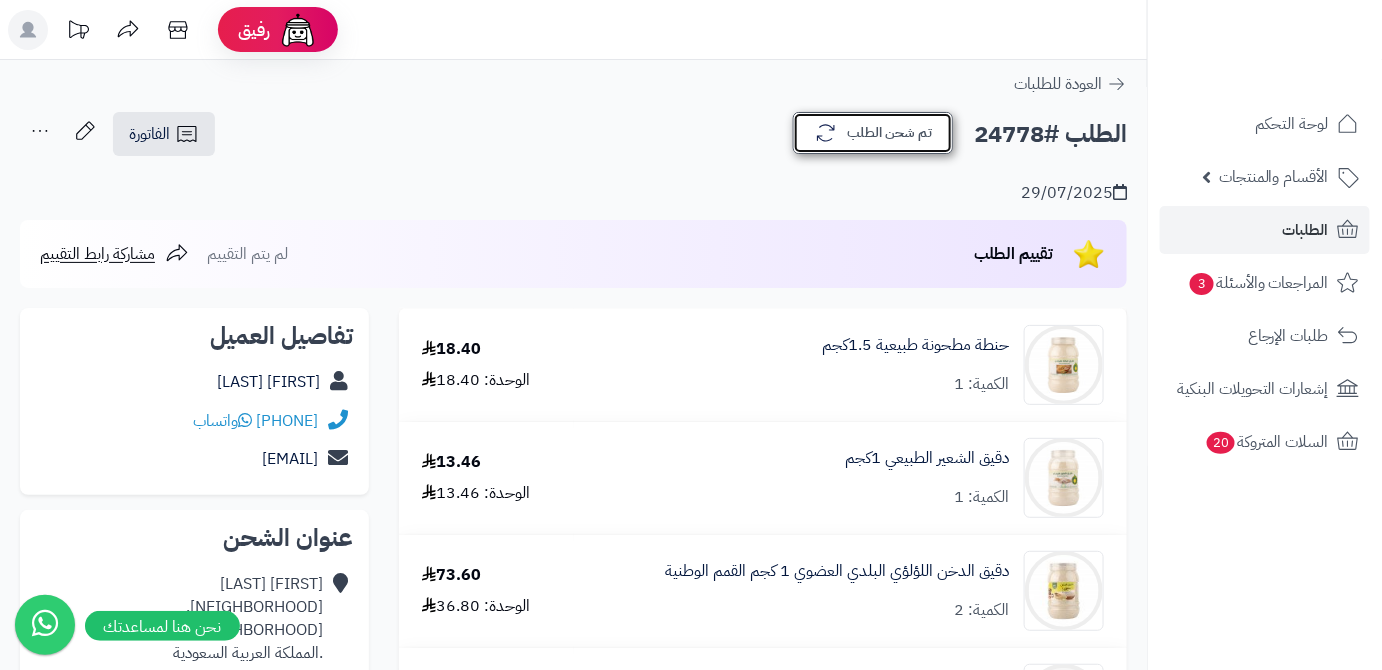 click on "تم شحن الطلب" at bounding box center [873, 133] 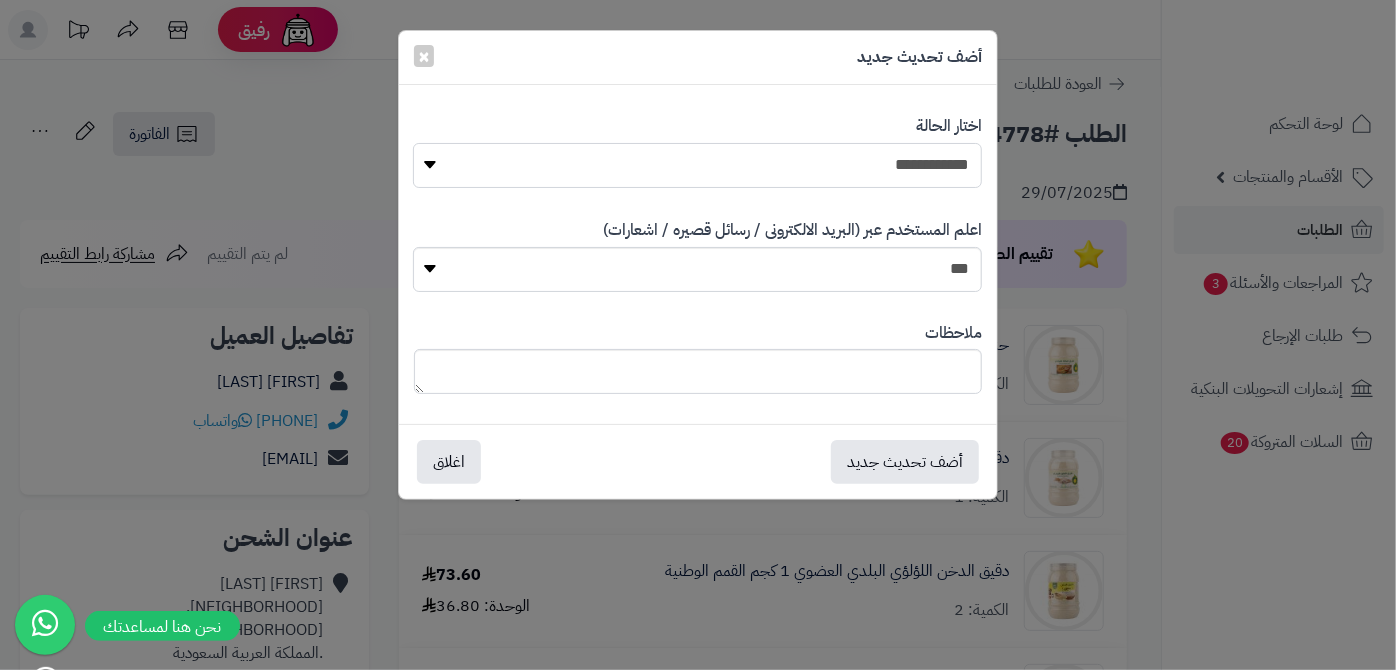 drag, startPoint x: 851, startPoint y: 165, endPoint x: 847, endPoint y: 181, distance: 16.492422 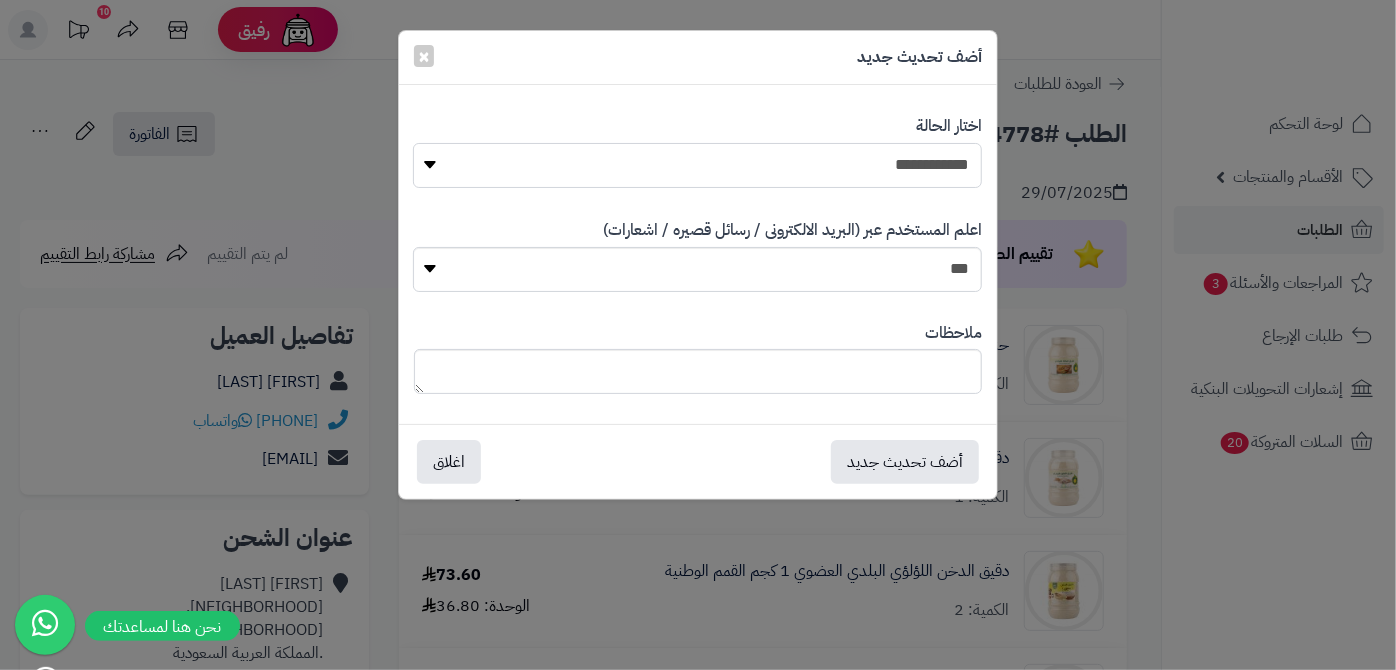 select on "*" 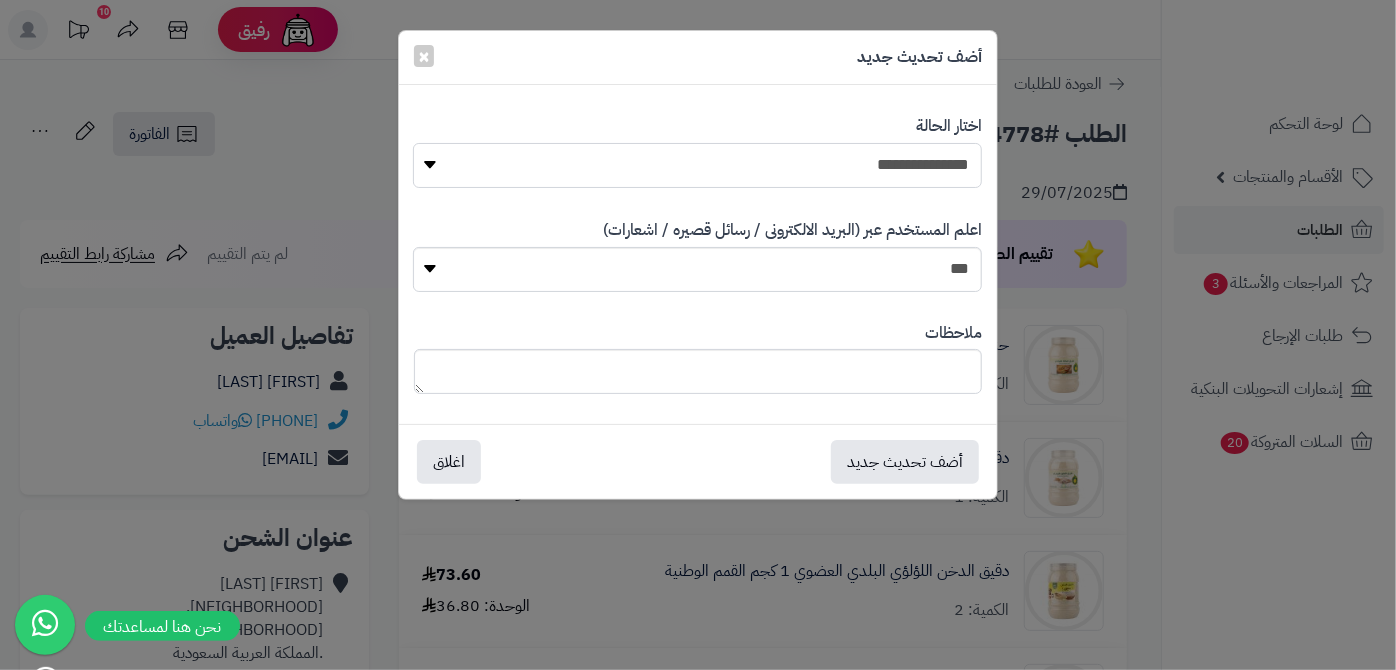 click on "**********" at bounding box center [697, 165] 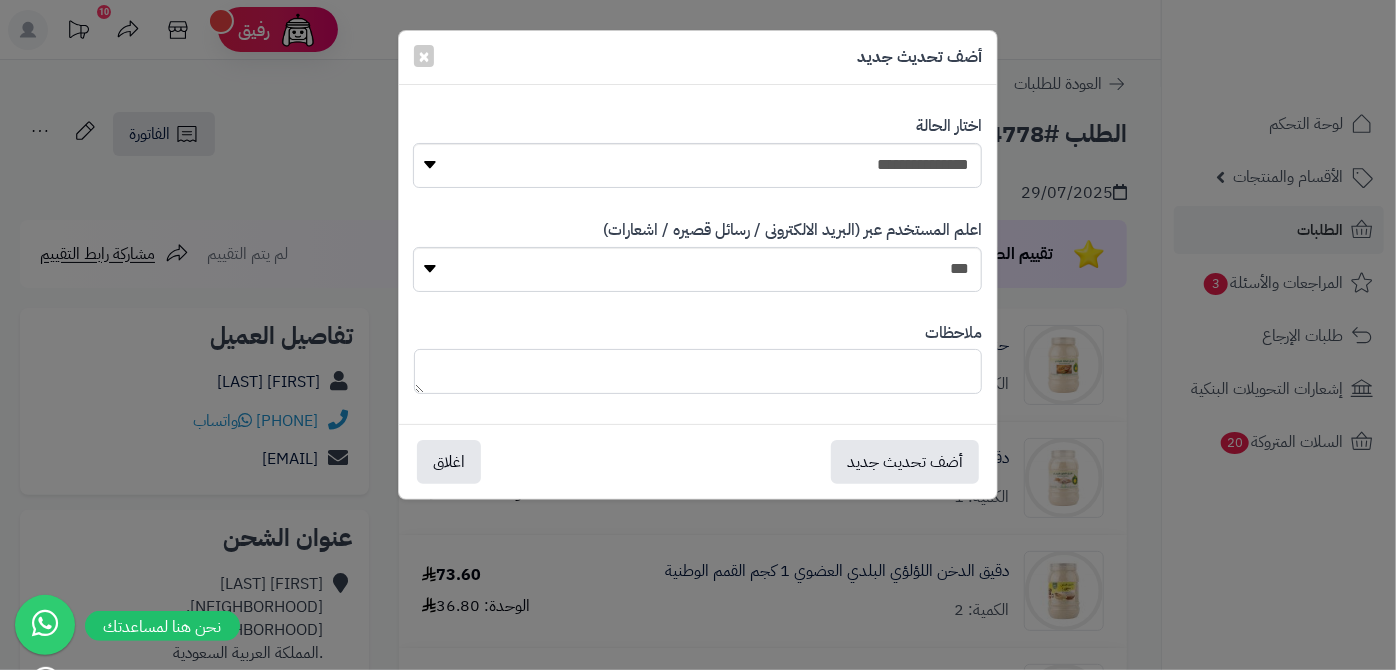 drag, startPoint x: 904, startPoint y: 395, endPoint x: 821, endPoint y: 361, distance: 89.693924 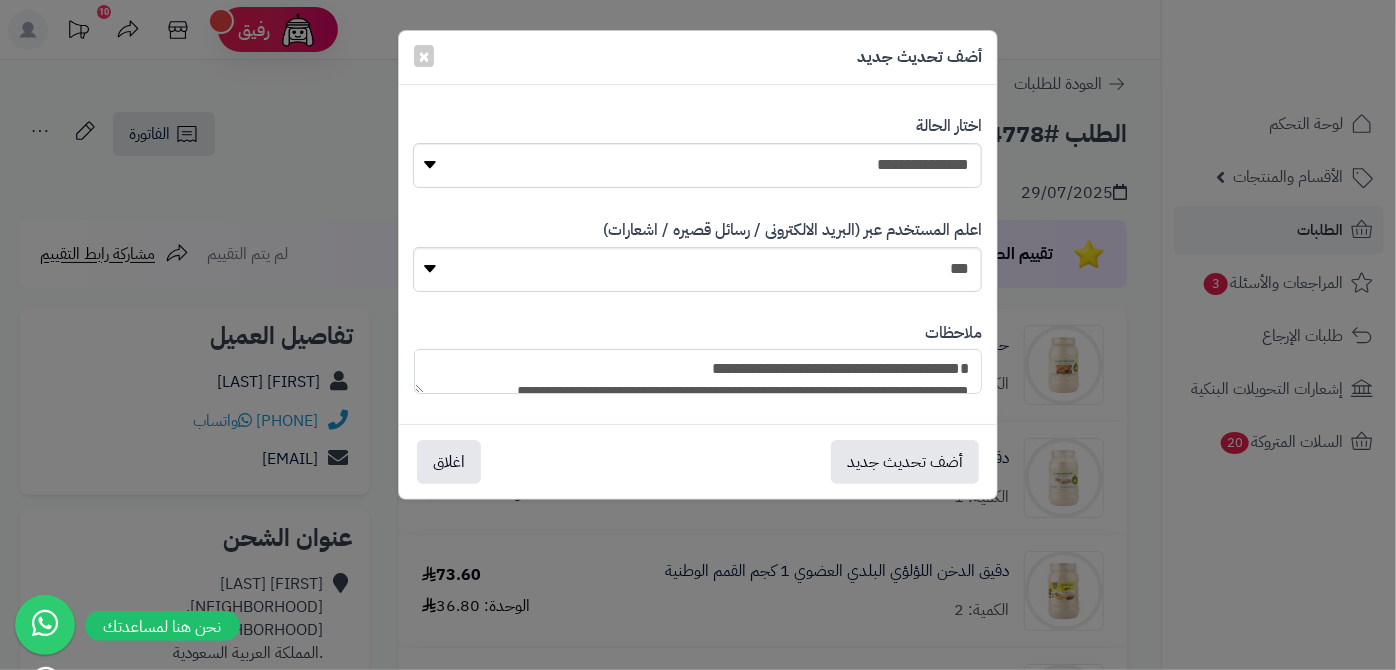 scroll, scrollTop: 216, scrollLeft: 0, axis: vertical 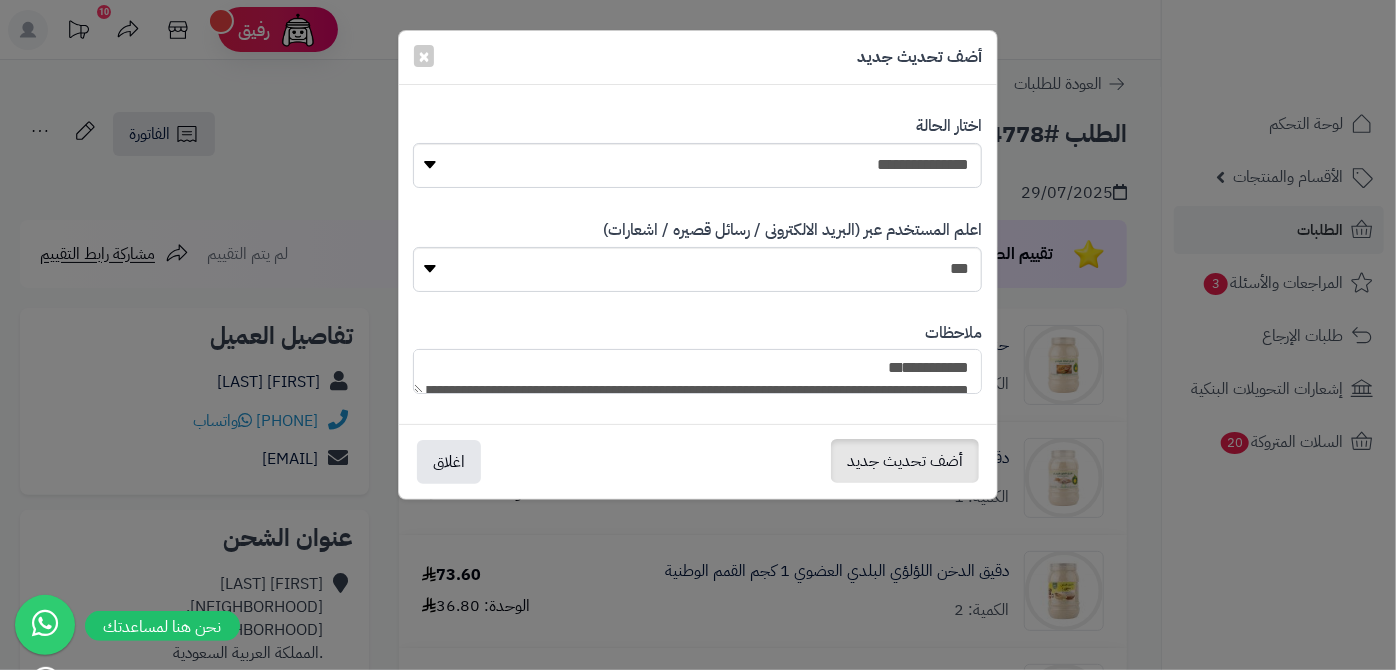 type on "**********" 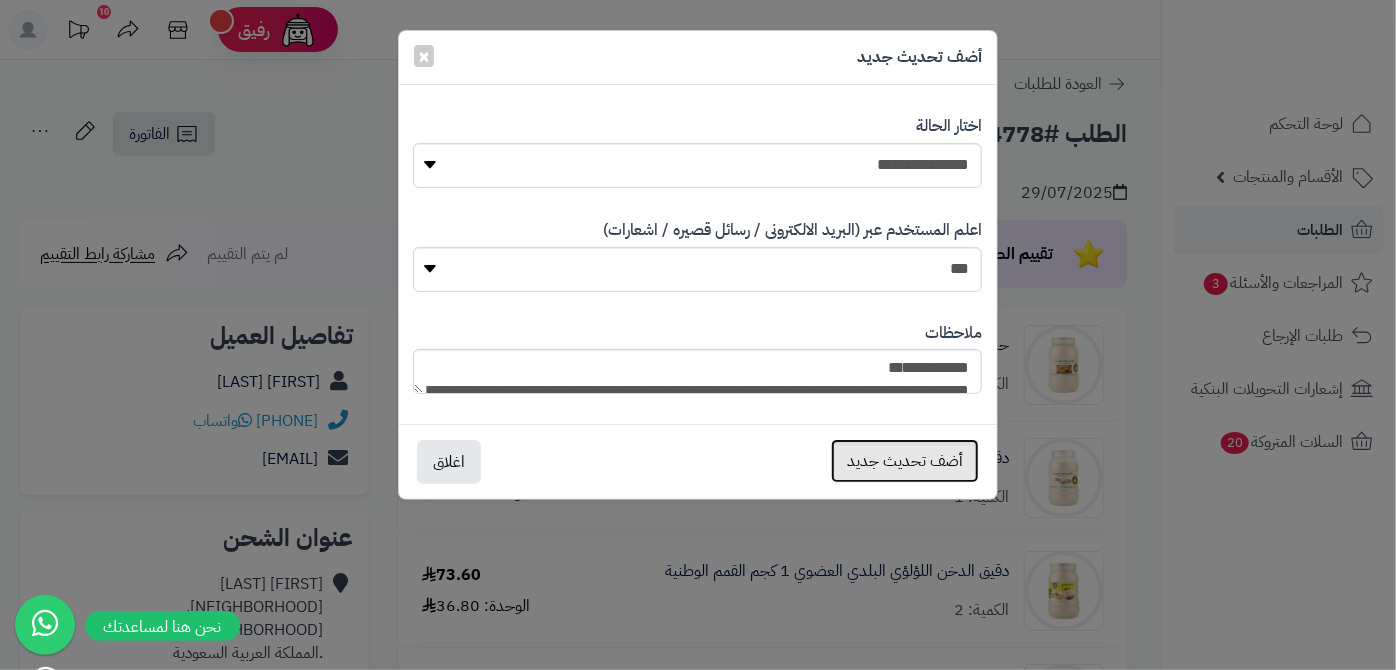 click on "أضف تحديث جديد" at bounding box center (905, 461) 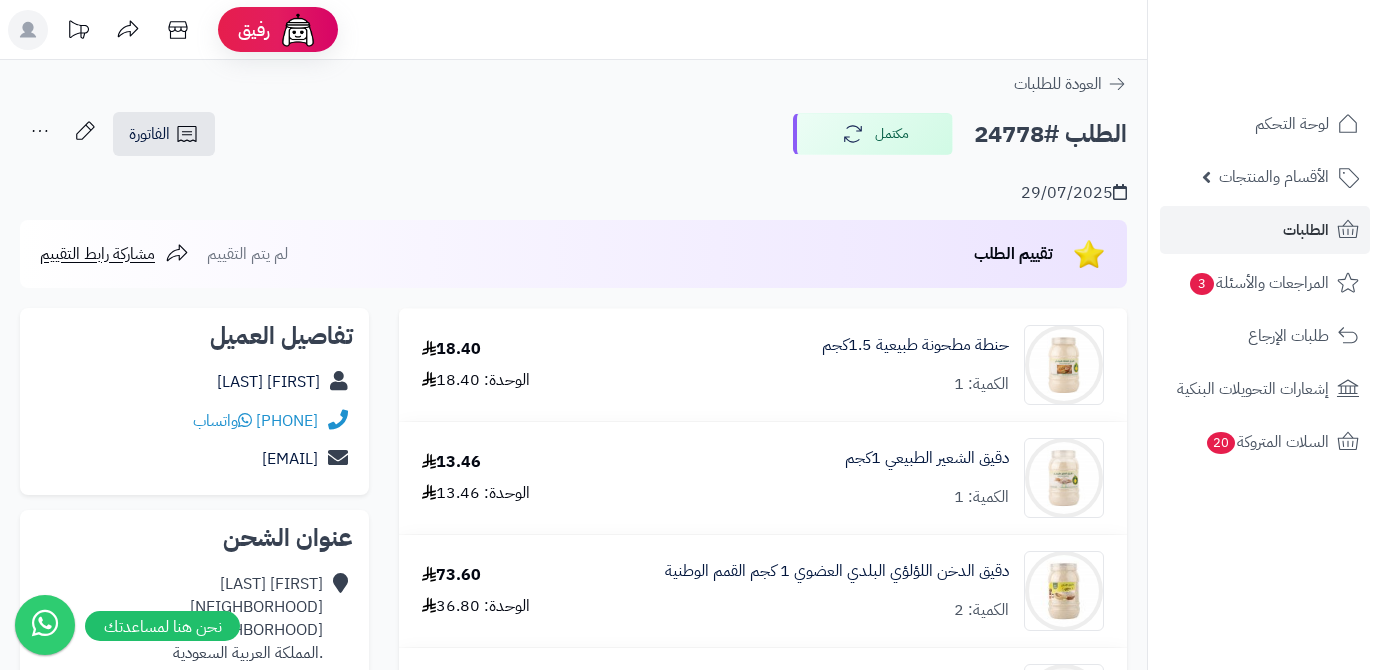 scroll, scrollTop: 0, scrollLeft: 0, axis: both 